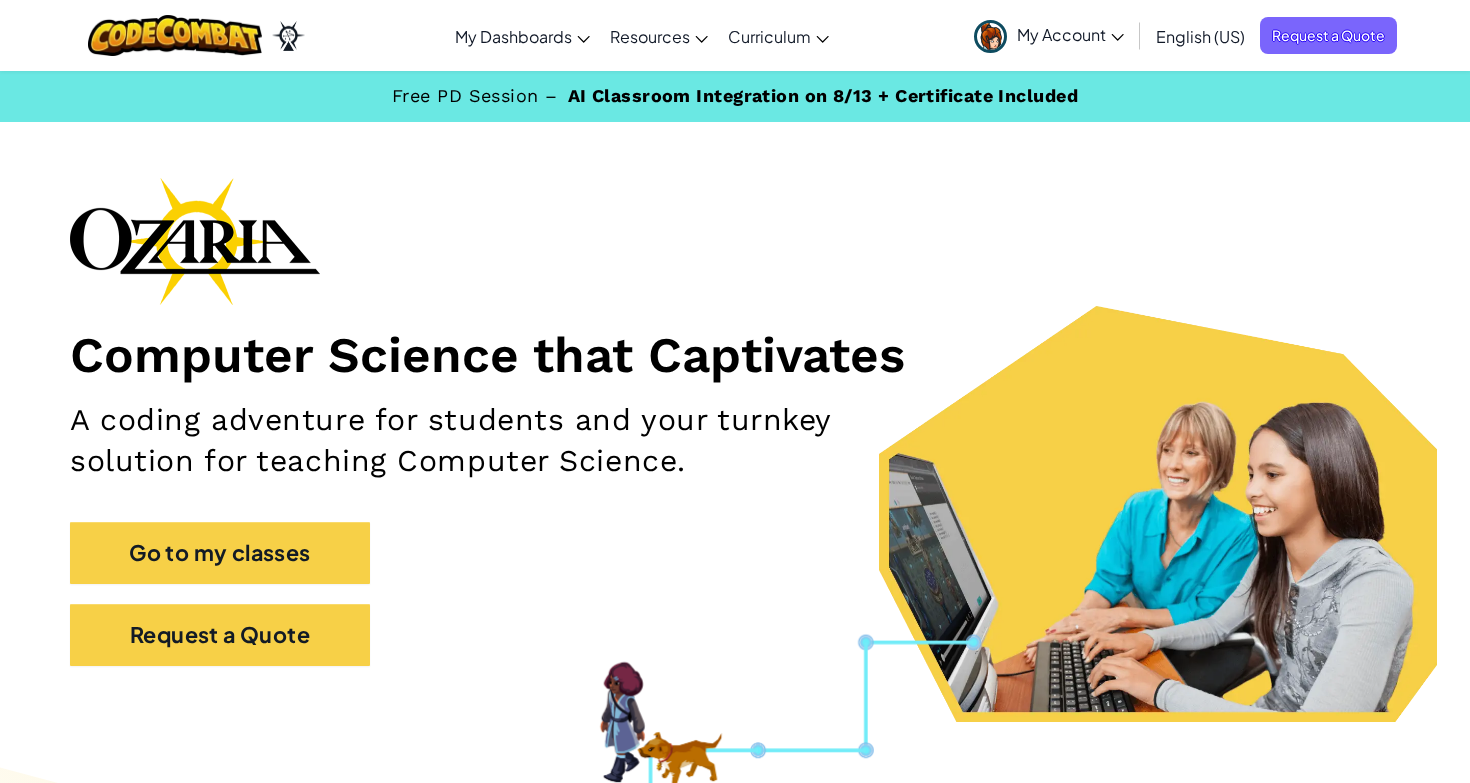 scroll, scrollTop: 0, scrollLeft: 0, axis: both 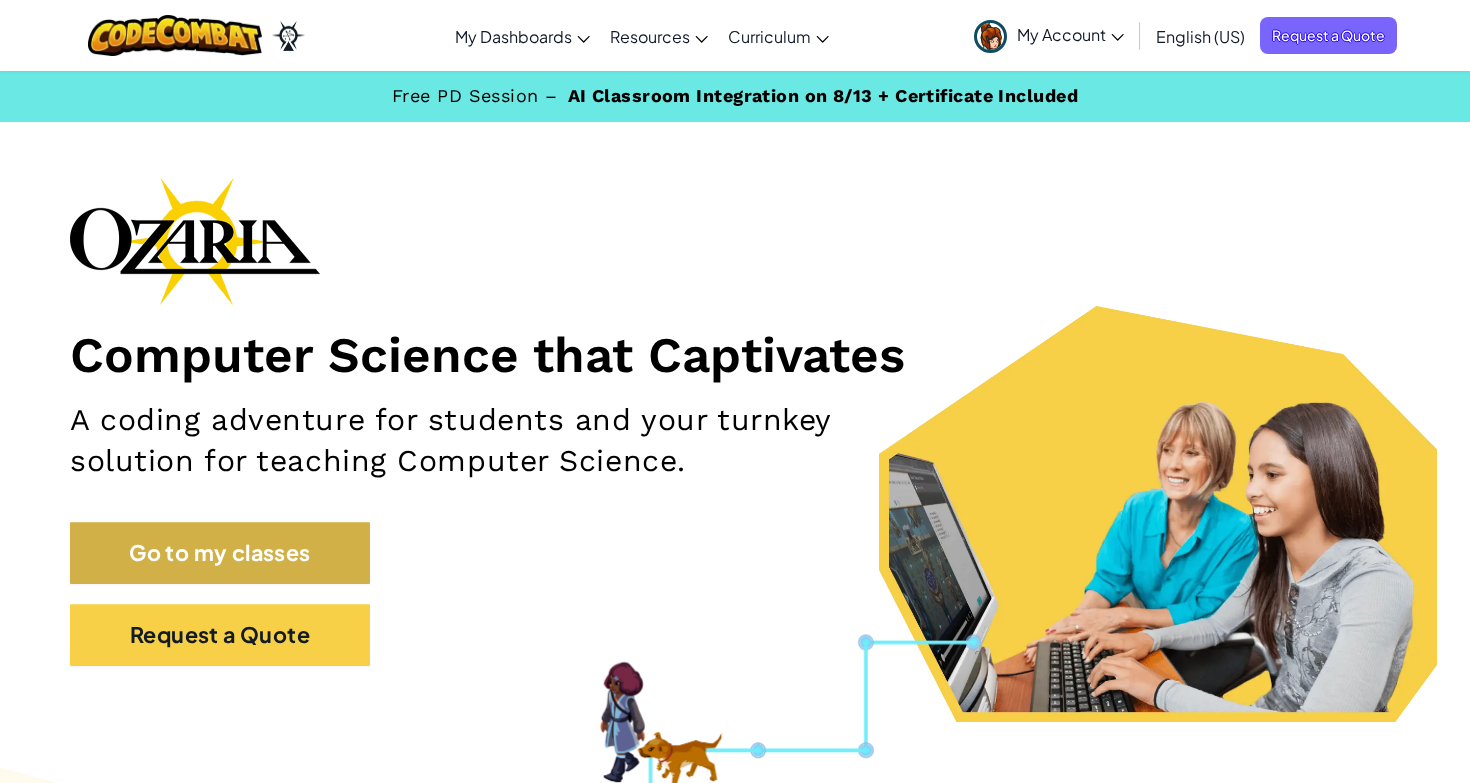 click on "Go to my classes" at bounding box center [220, 553] 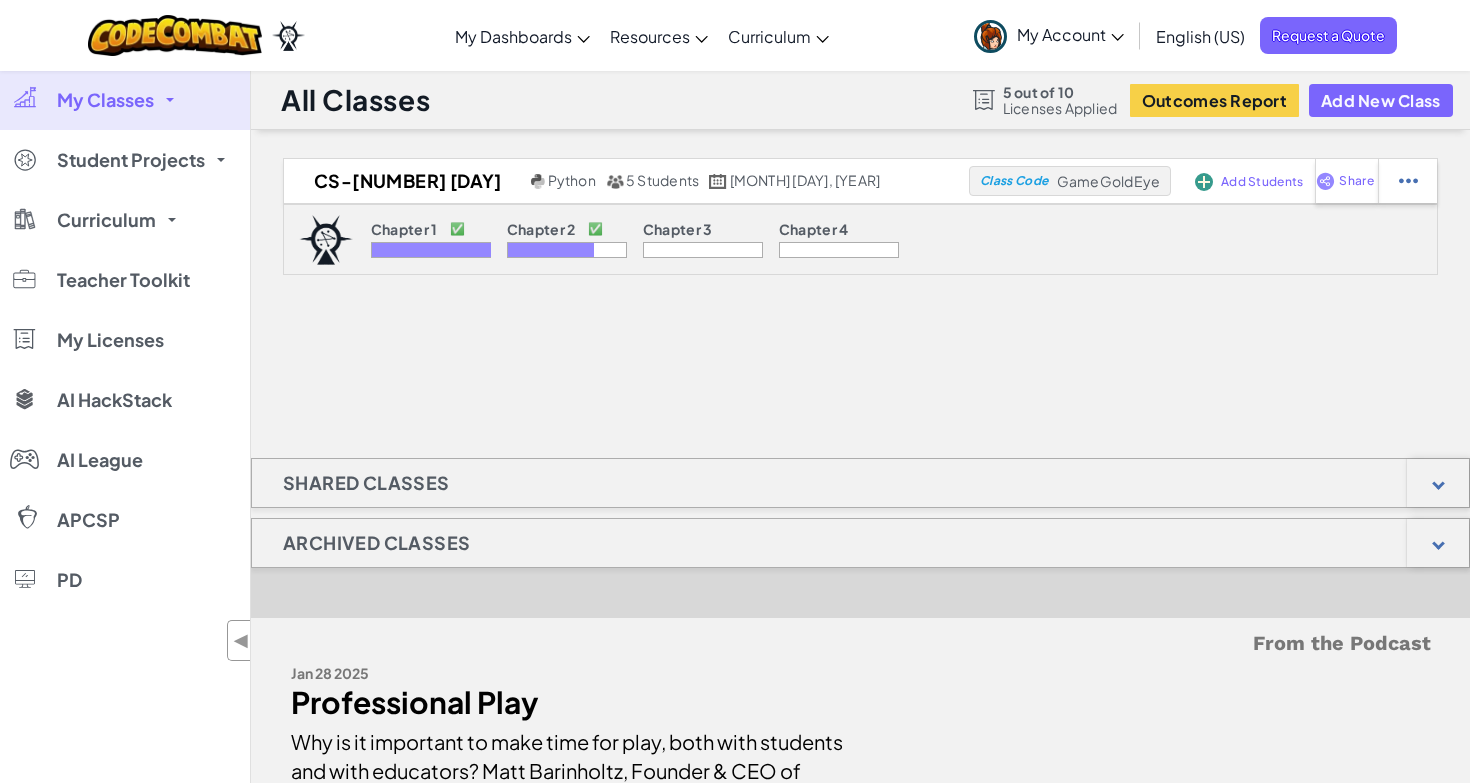 click at bounding box center (567, 250) 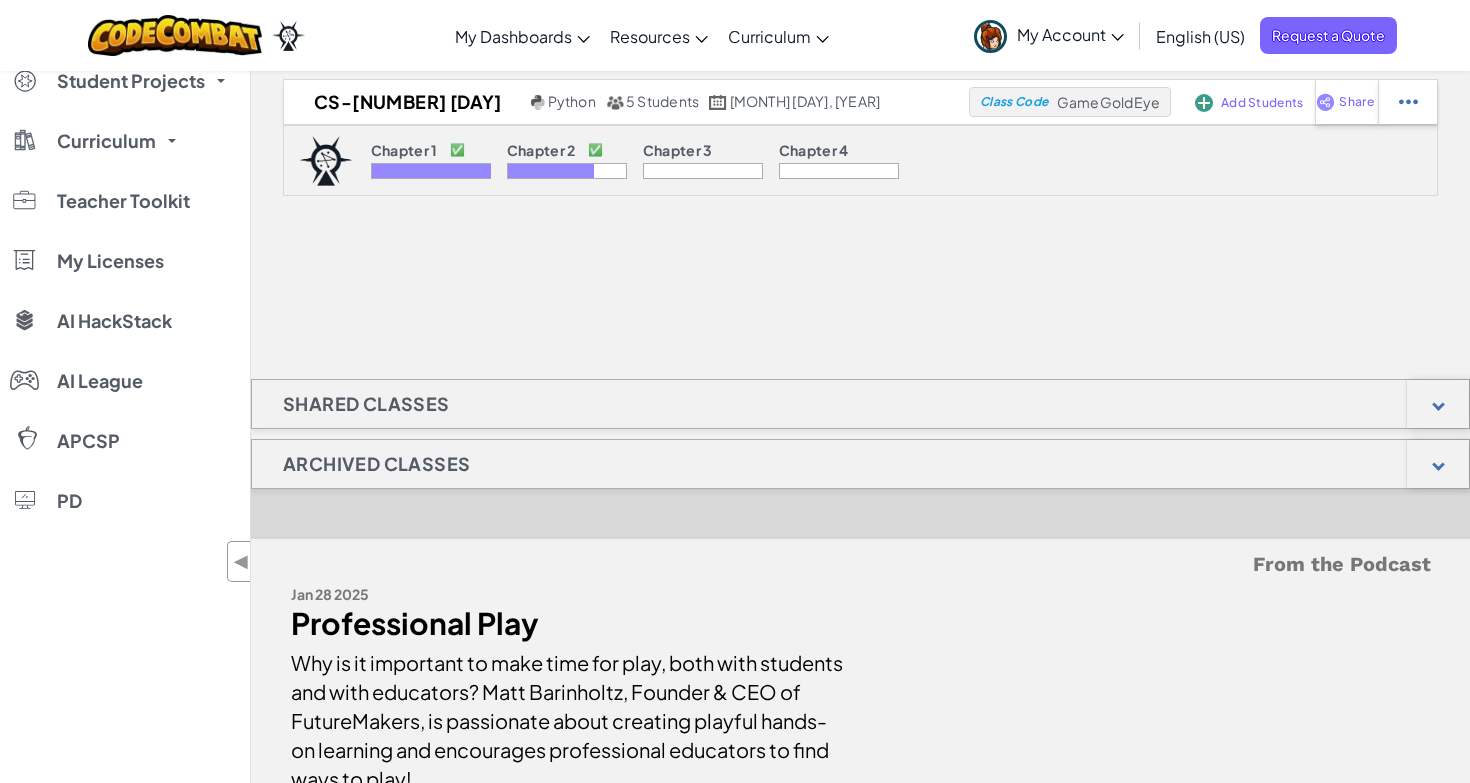 scroll, scrollTop: 63, scrollLeft: 0, axis: vertical 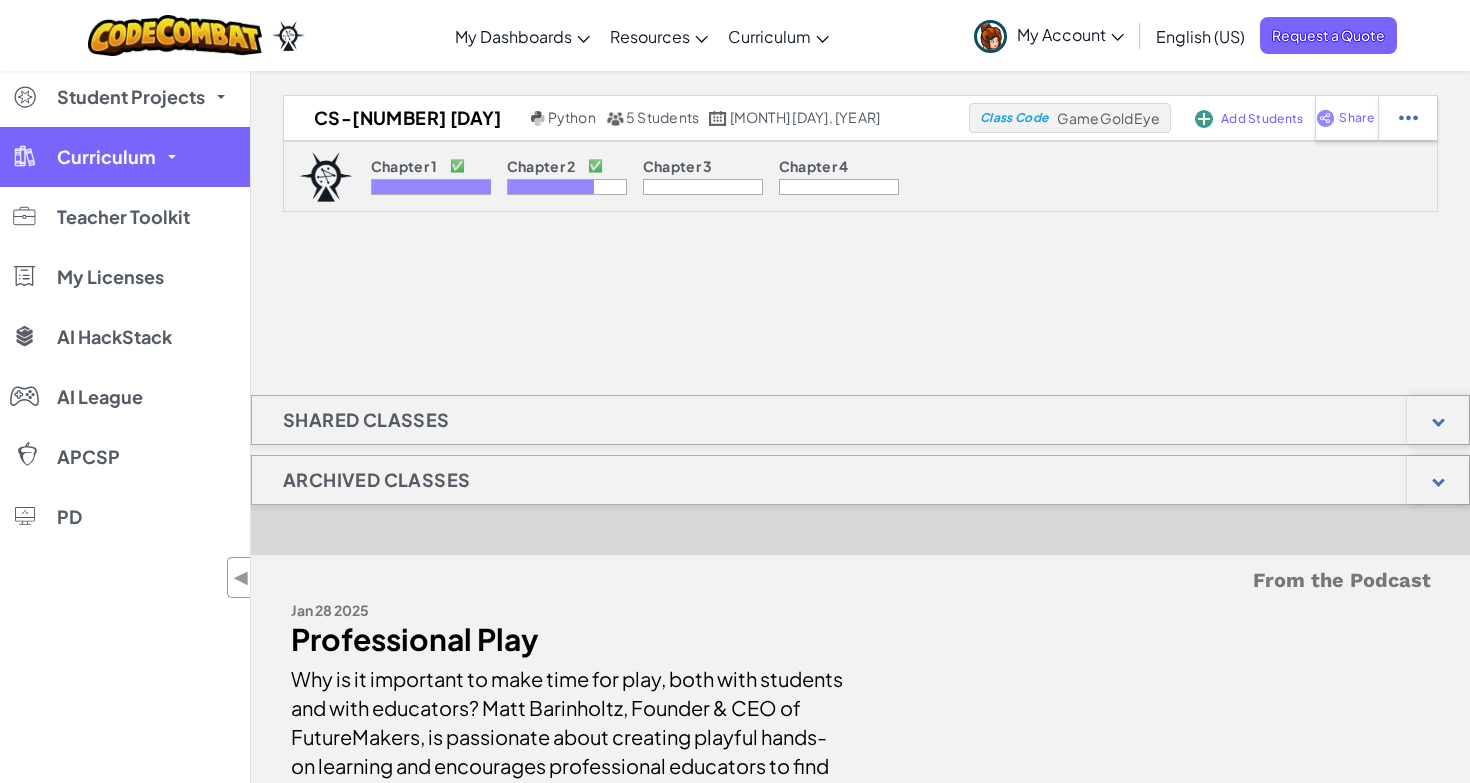 click on "Curriculum" at bounding box center (106, 157) 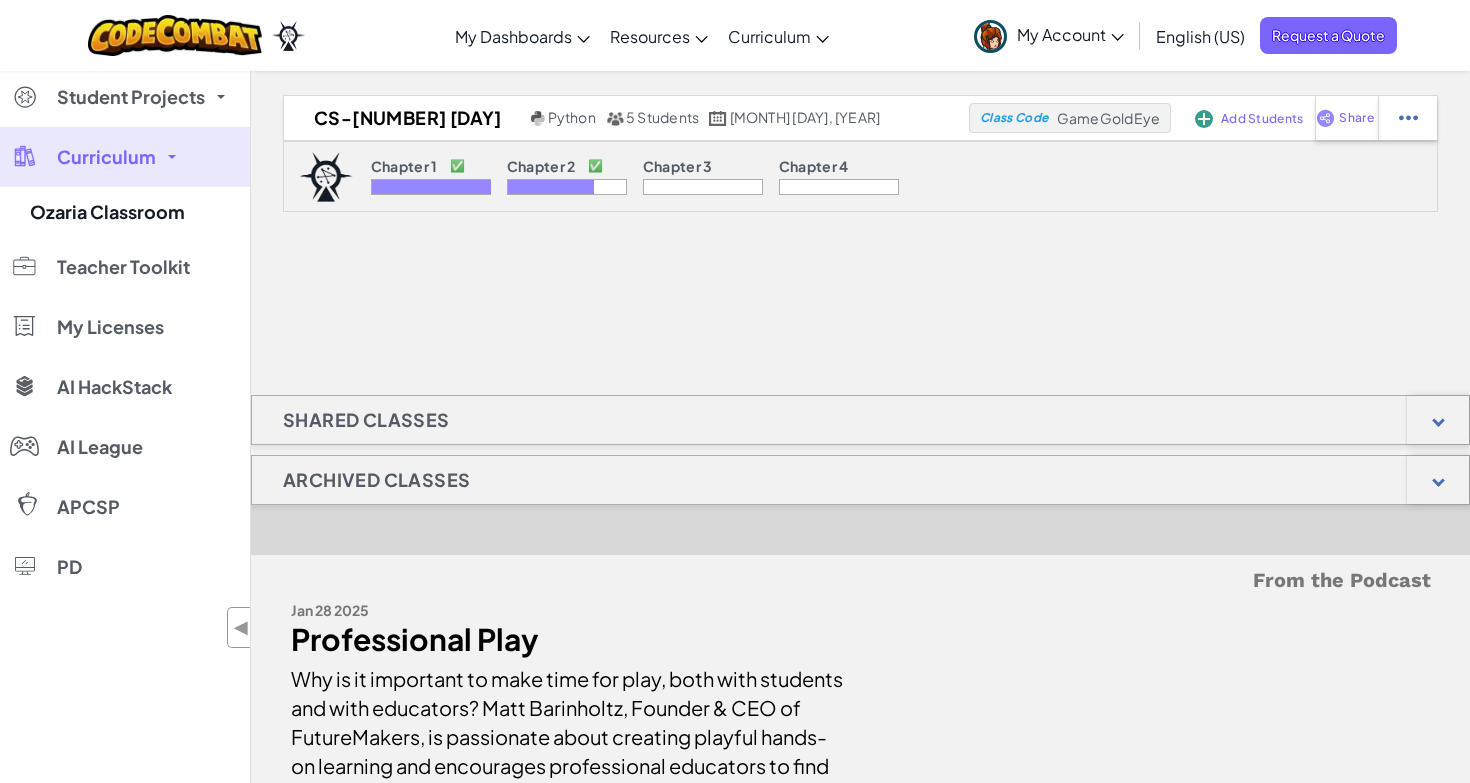 click on "Curriculum" at bounding box center [106, 157] 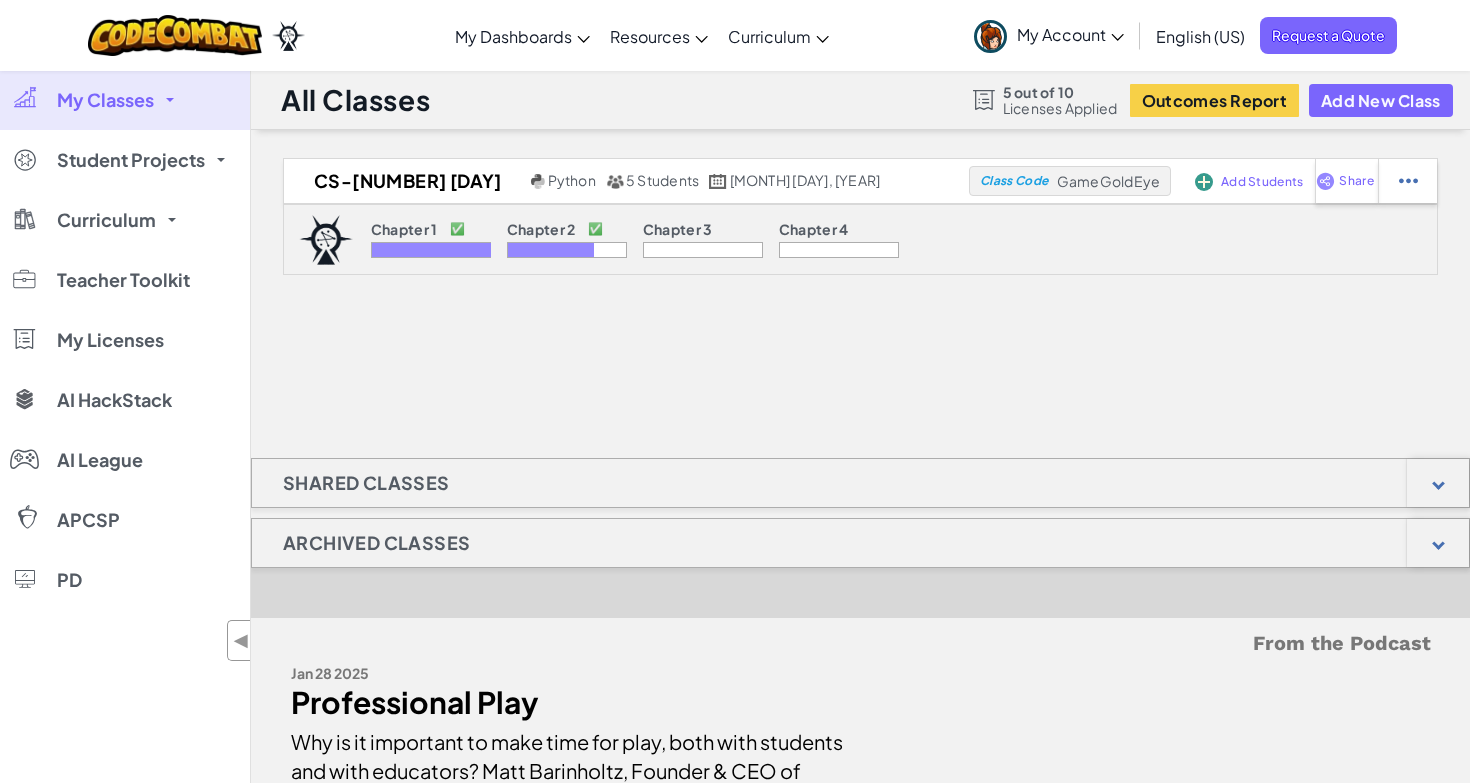 scroll, scrollTop: 0, scrollLeft: 0, axis: both 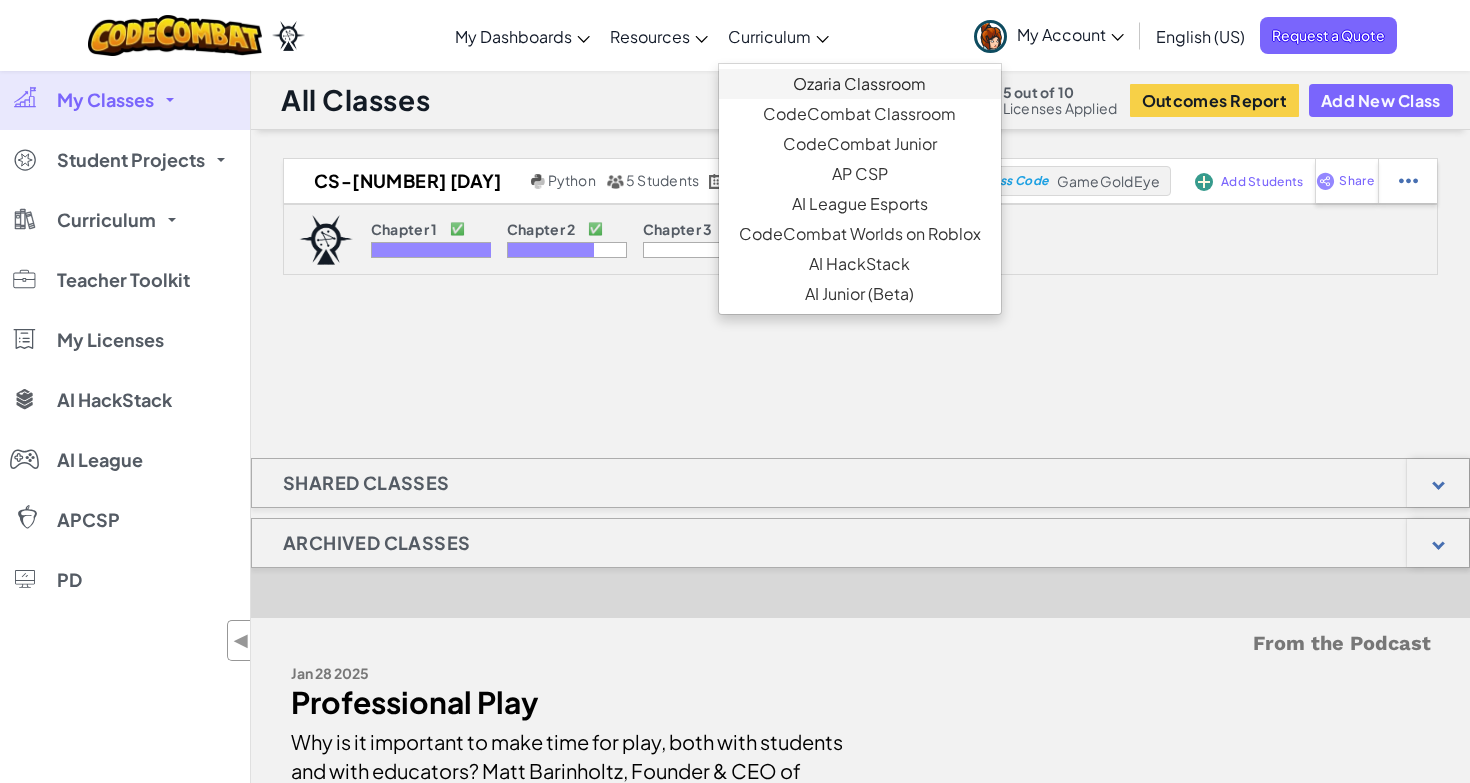 click on "Ozaria Classroom" at bounding box center [860, 84] 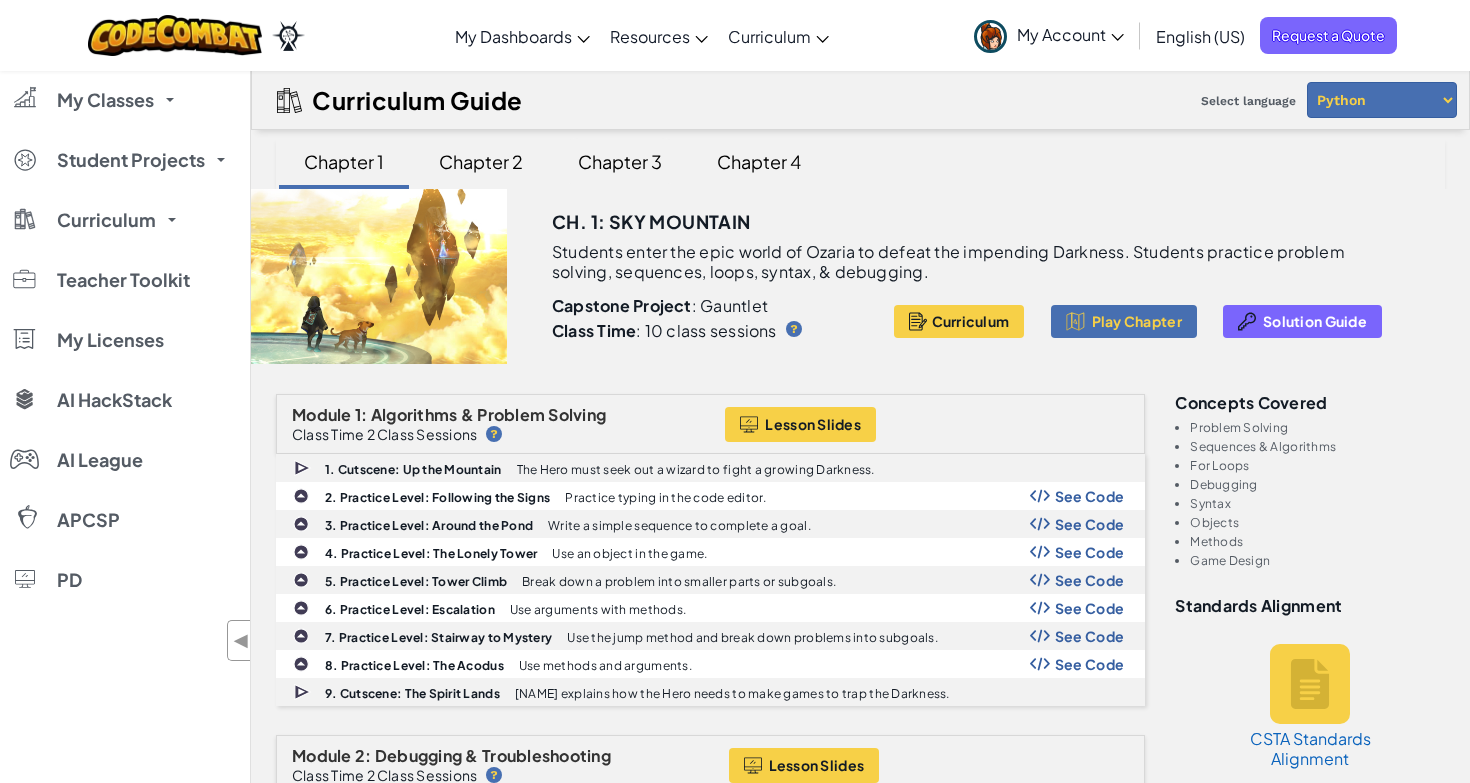 click on "Chapter 3" at bounding box center (620, 161) 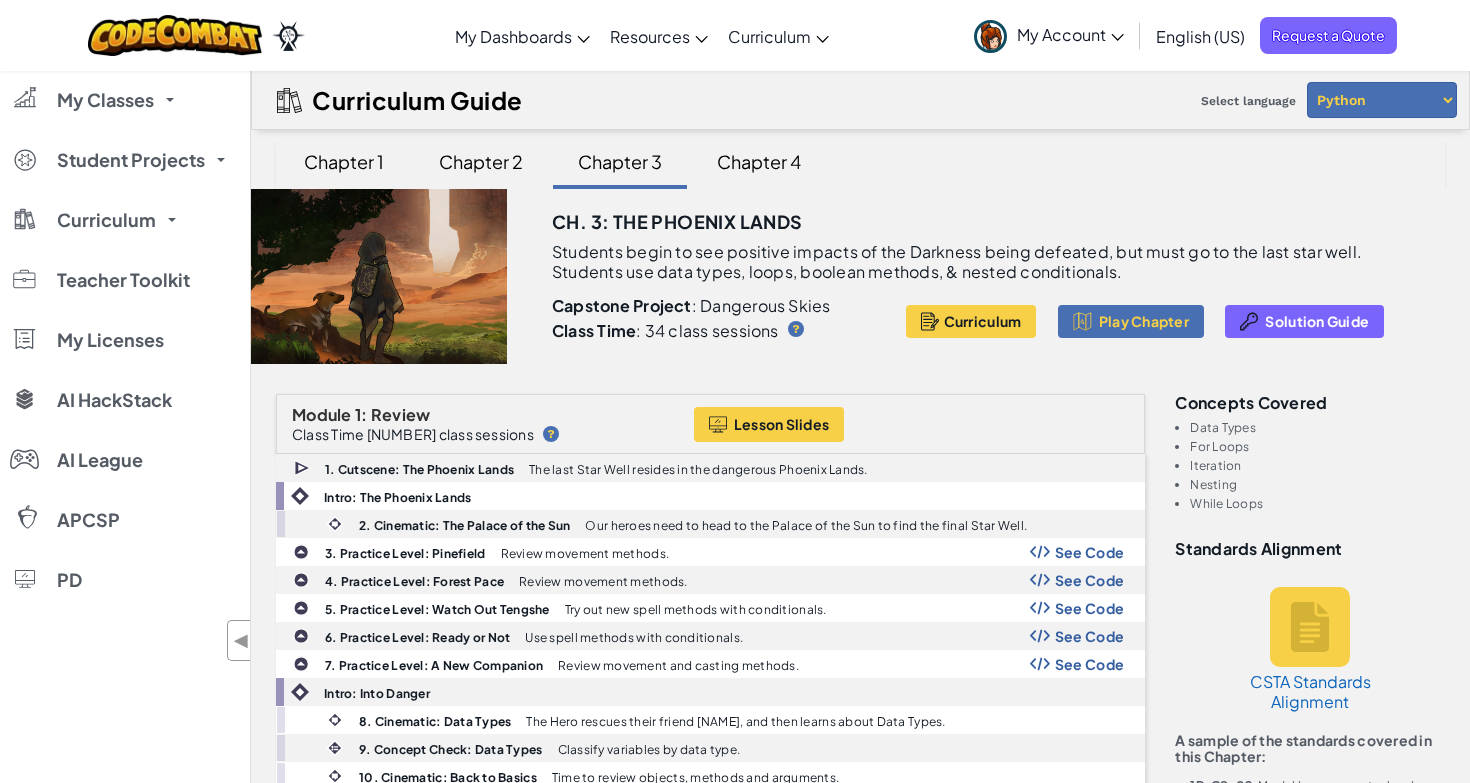 click on "Chapter 2" at bounding box center [481, 161] 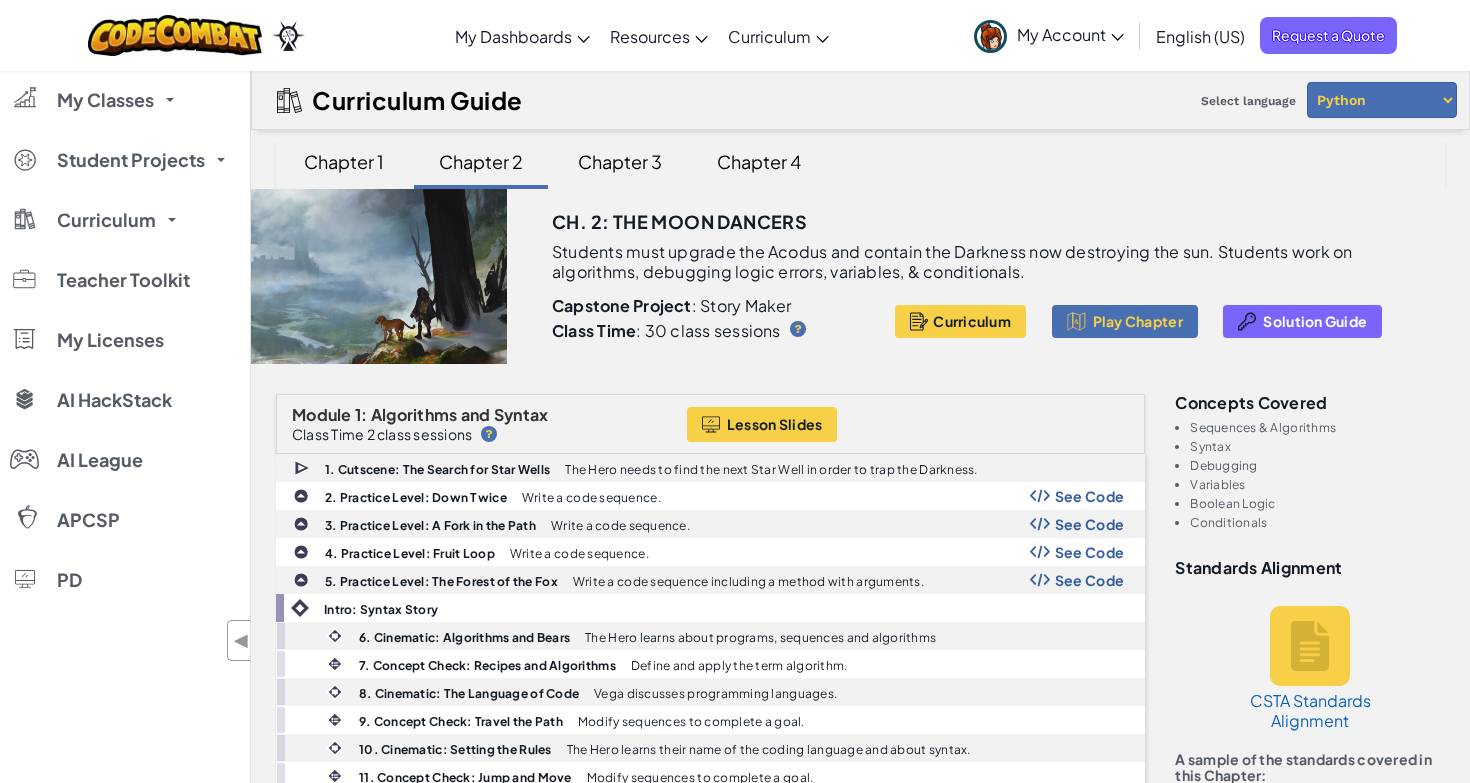 click on "Ch. 2: The Moon Dancers" at bounding box center [1003, 215] 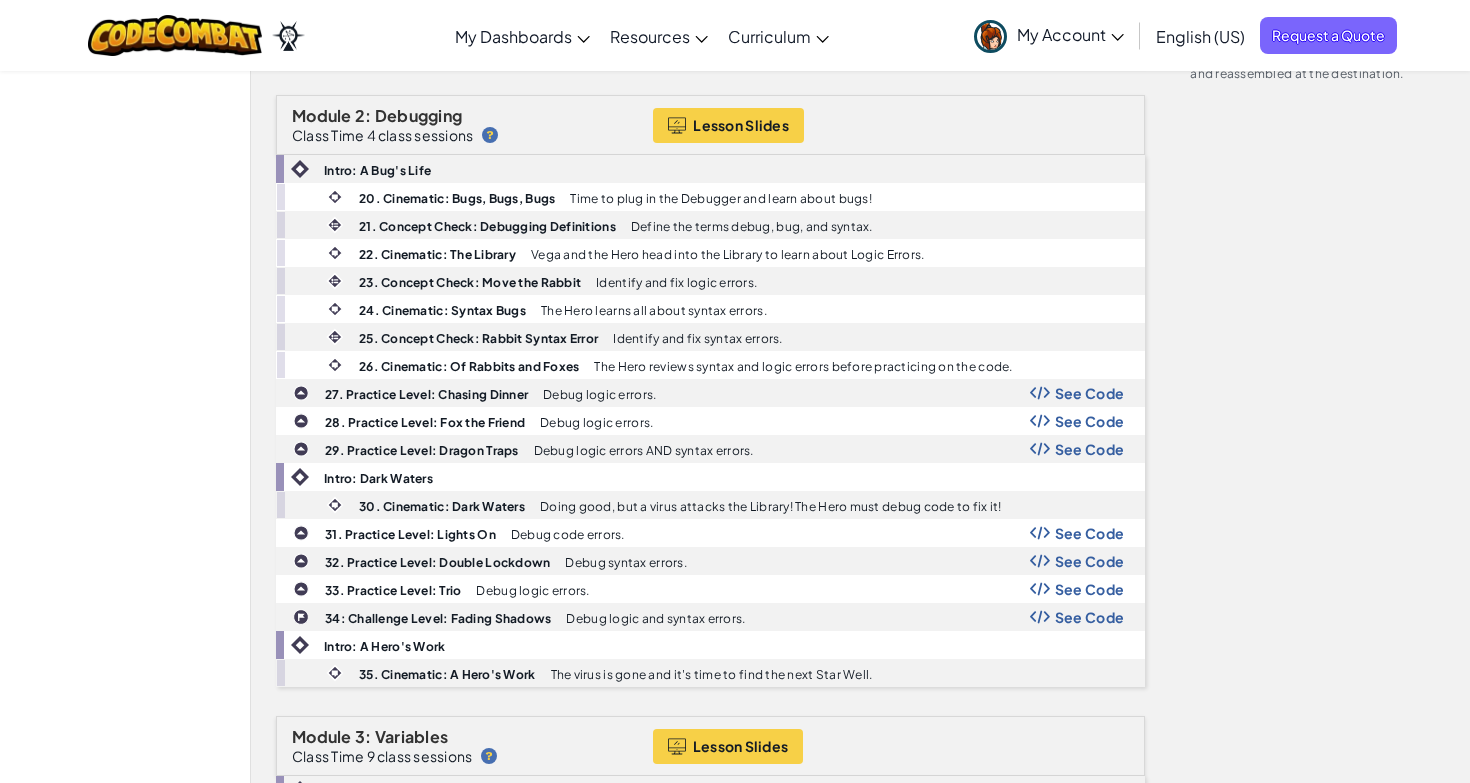 scroll, scrollTop: 960, scrollLeft: 0, axis: vertical 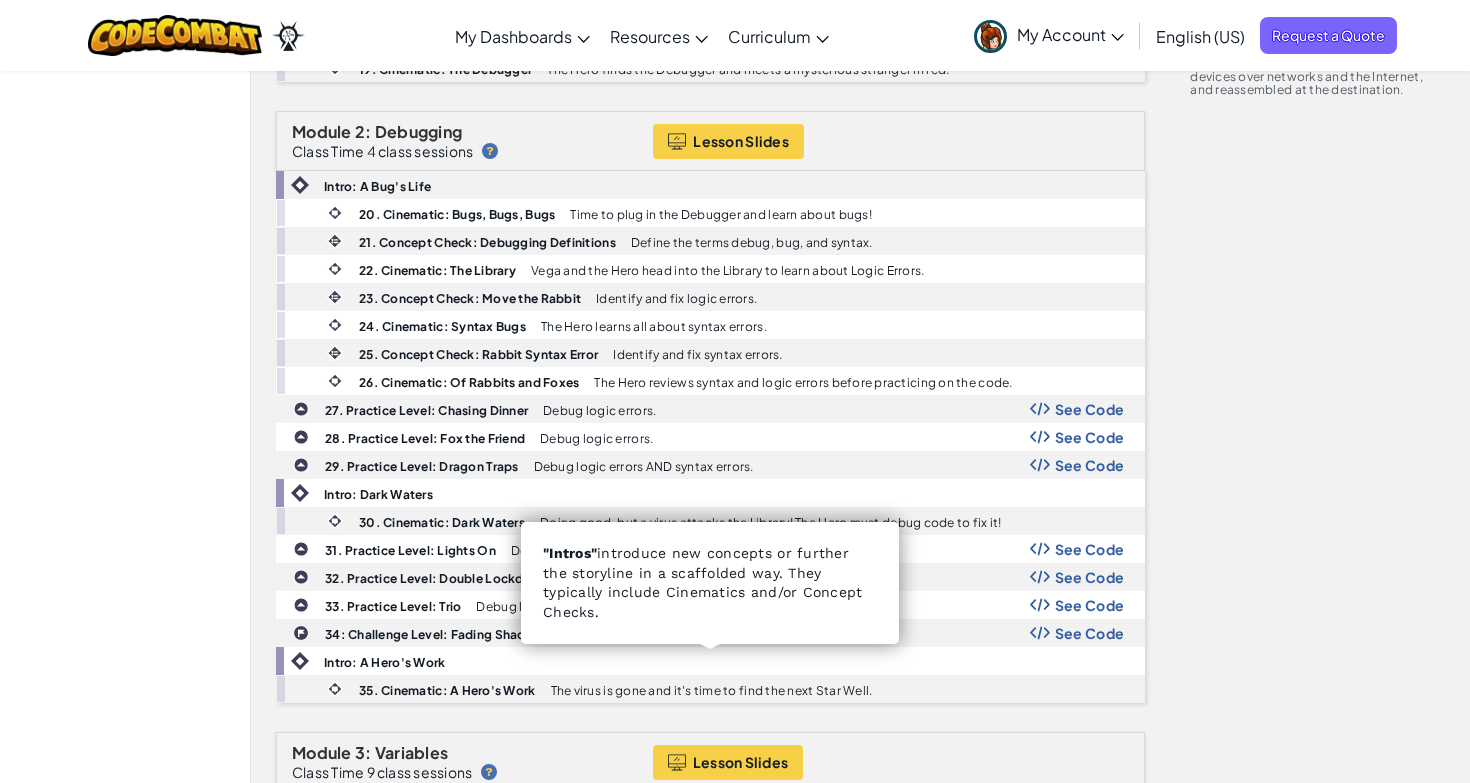 click on "Intro: A Hero's Work" at bounding box center [384, 662] 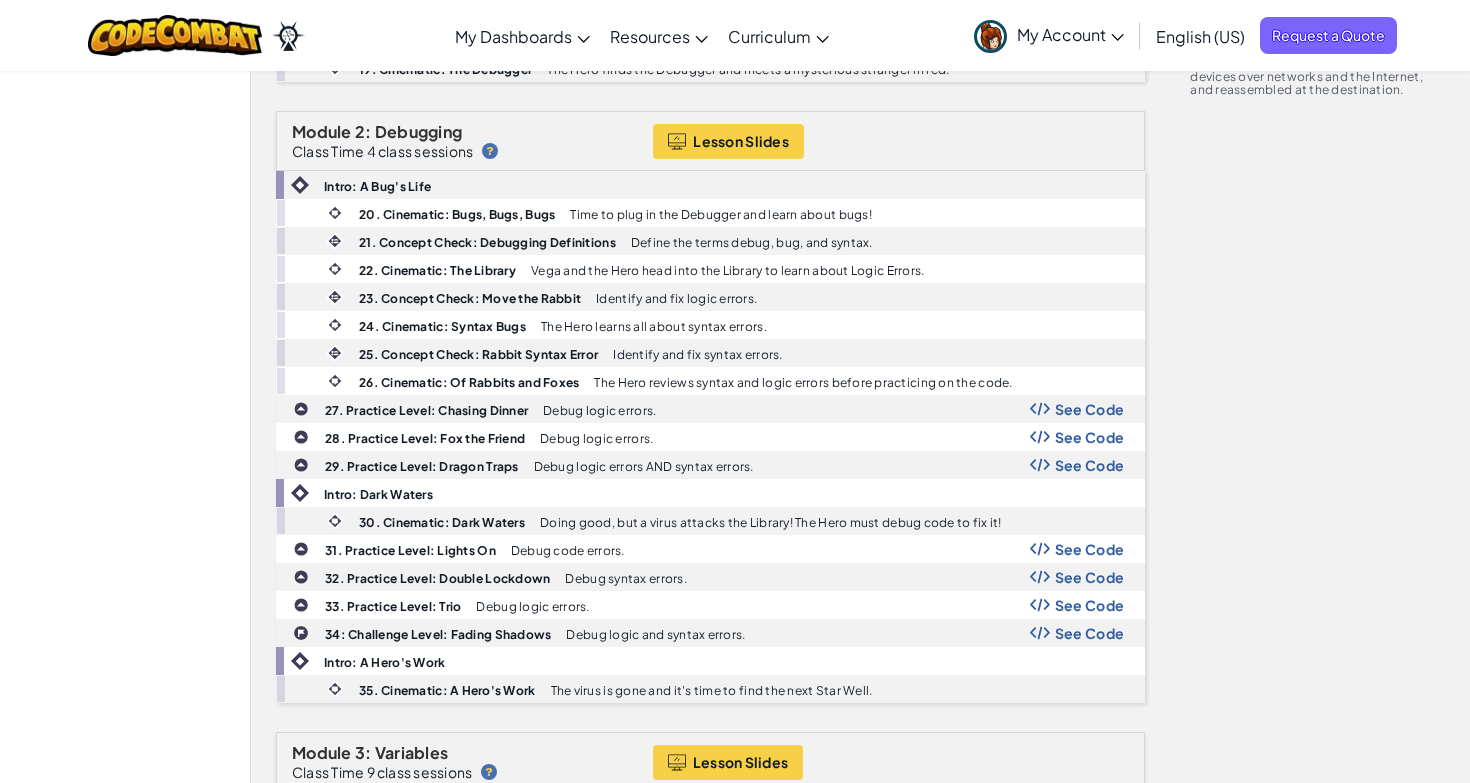 click on "Intro: A Hero's Work" at bounding box center (384, 662) 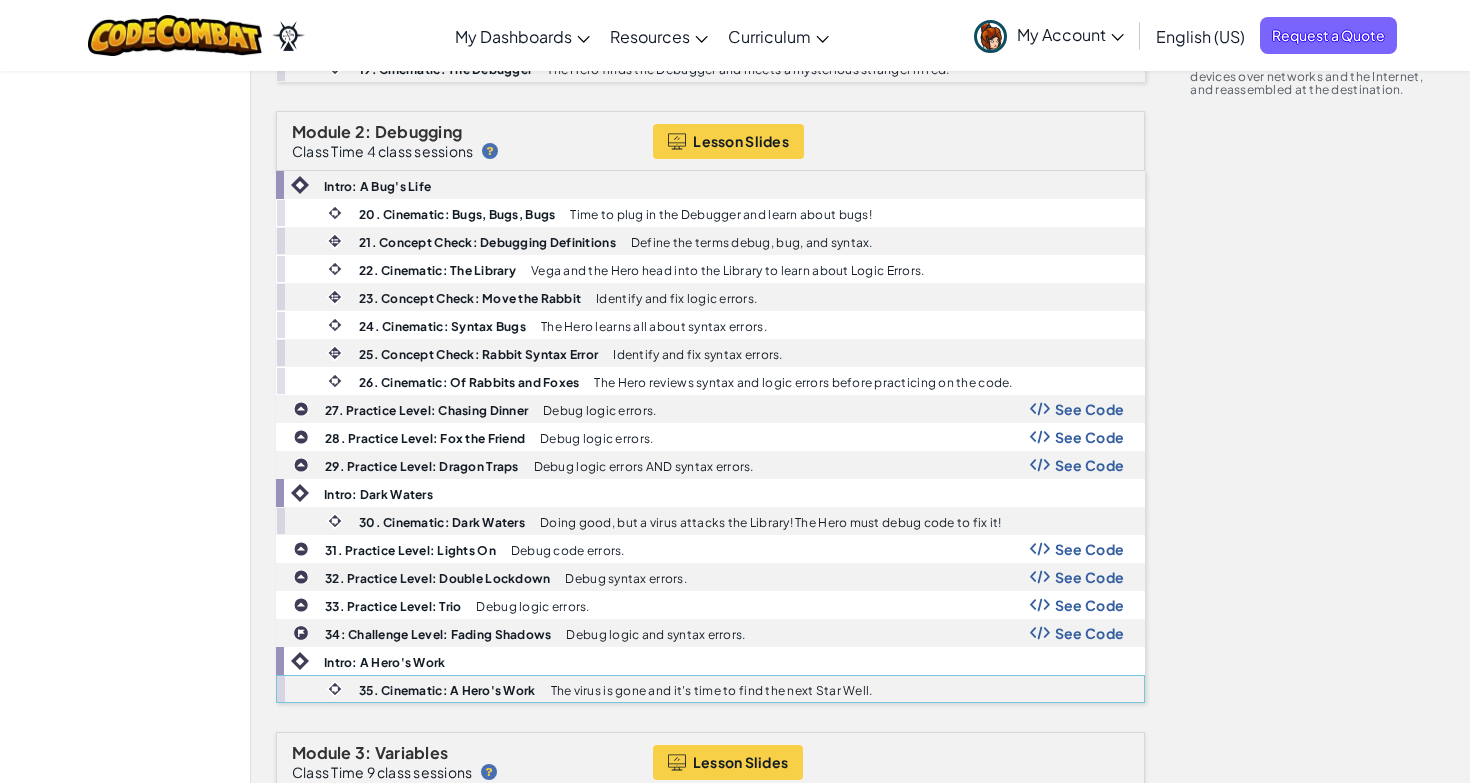 click on "35. Cinematic: A Hero's Work" at bounding box center (447, 690) 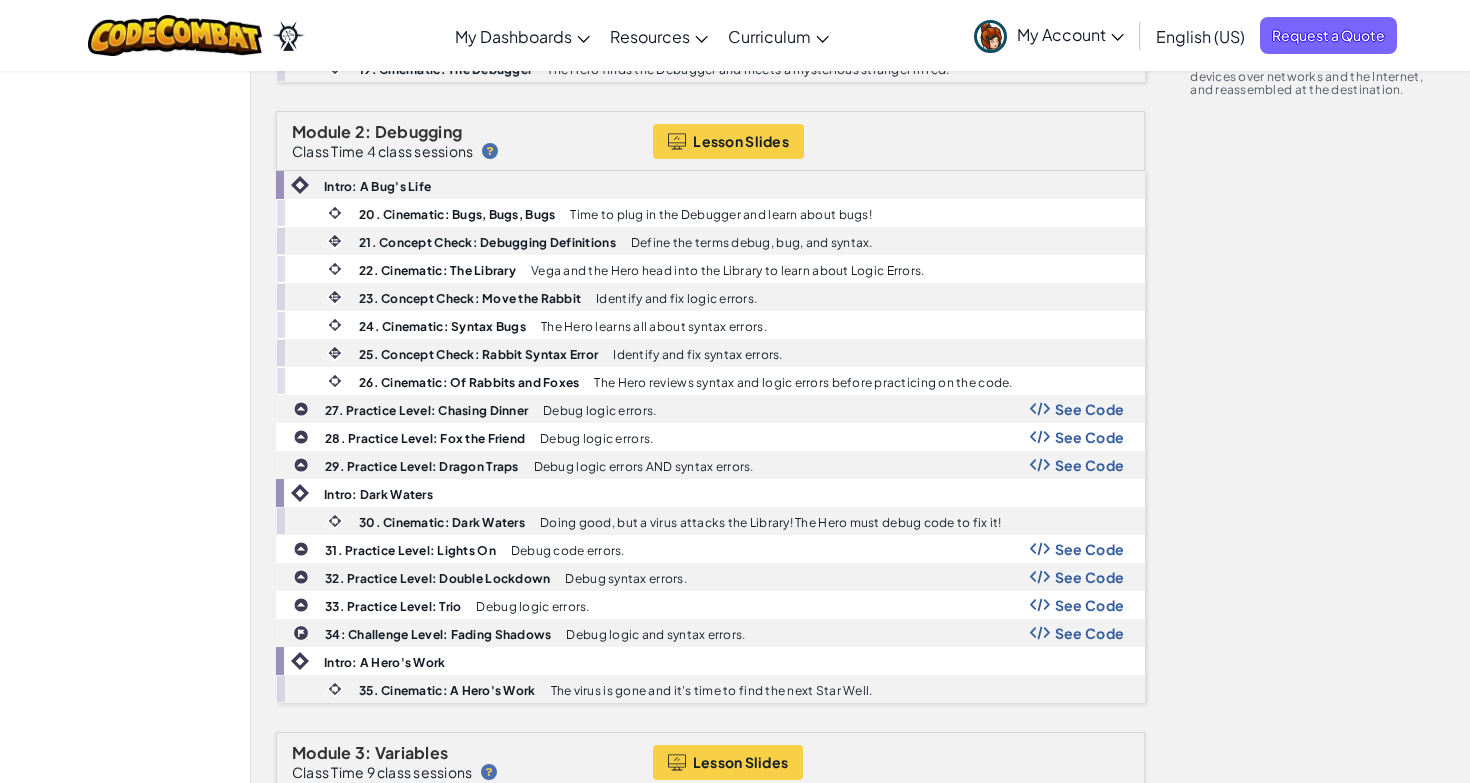 click on "Module
1:
Algorithms and Syntax   Class Time 2 class sessions       Lesson Slides             1. Cutscene: The Search for Star Wells
The Hero needs to find the next Star Well in order to trap the Darkness.
2. Practice Level: Down Twice
Write a code sequence.
See Code
3. Practice Level: A Fork in the Path
Write a code sequence.
See Code
4. Practice Level: Fruit Loop
Write a code sequence.
See Code
5. Practice Level: The Forest of the Fox
Write a code sequence including a method with arguments.
See Code
Intro: Syntax Story           6. Cinematic: Algorithms and Bears
The Hero learns about programs, sequences and algorithms
7. Concept Check: Recipes and Algorithms
Define and apply the term algorithm.
8. Cinematic: The Language of Code" at bounding box center [860, 1663] 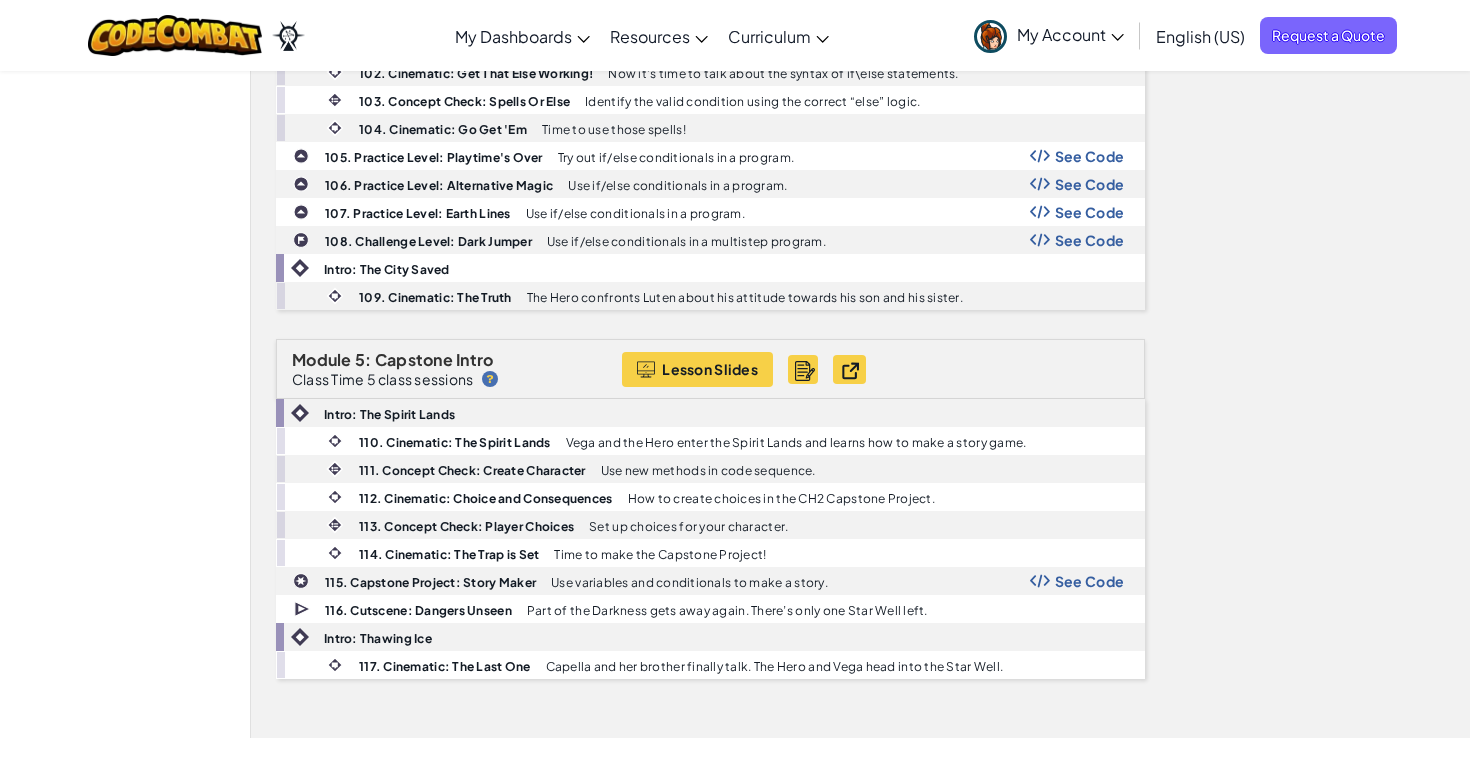 scroll, scrollTop: 4174, scrollLeft: 0, axis: vertical 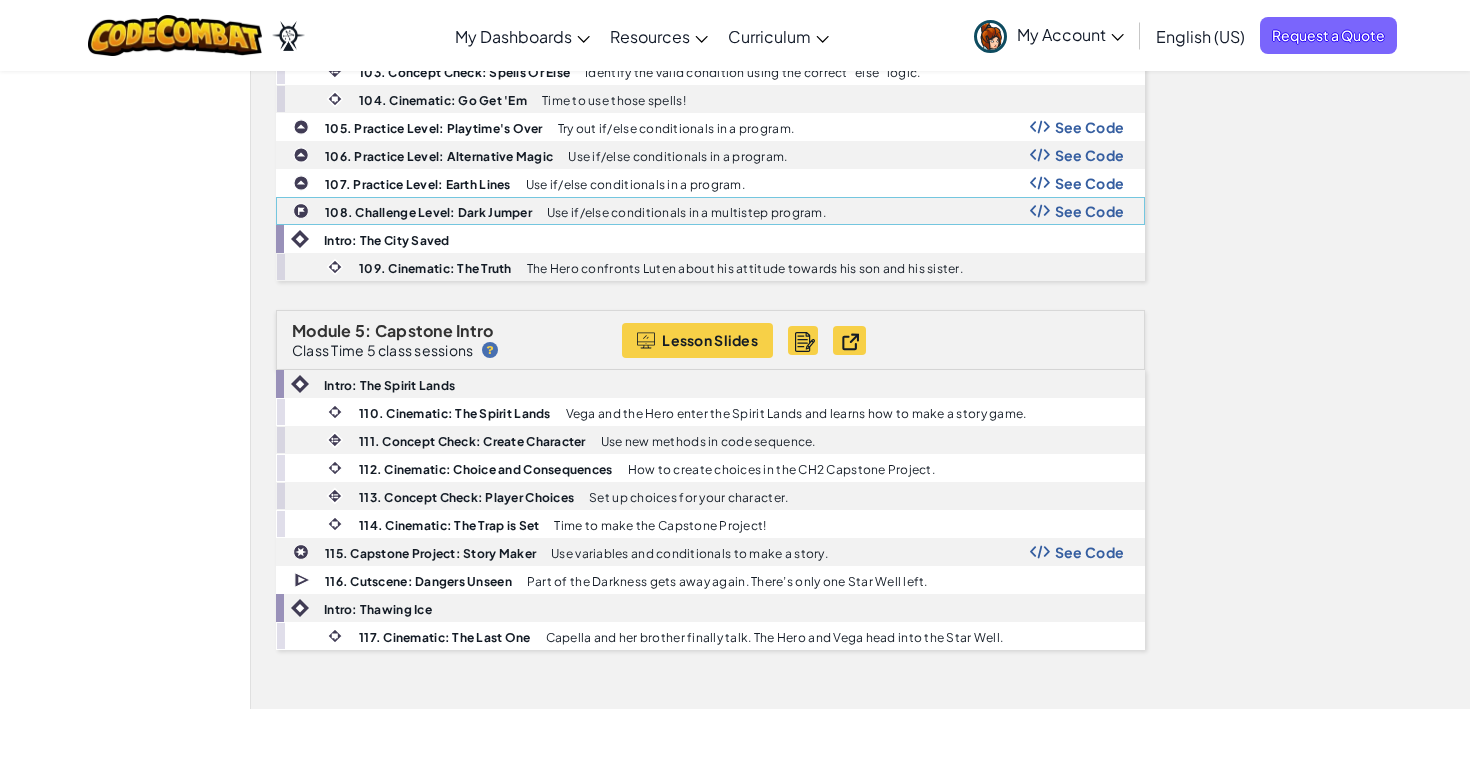 click on "See Code" at bounding box center [1090, 211] 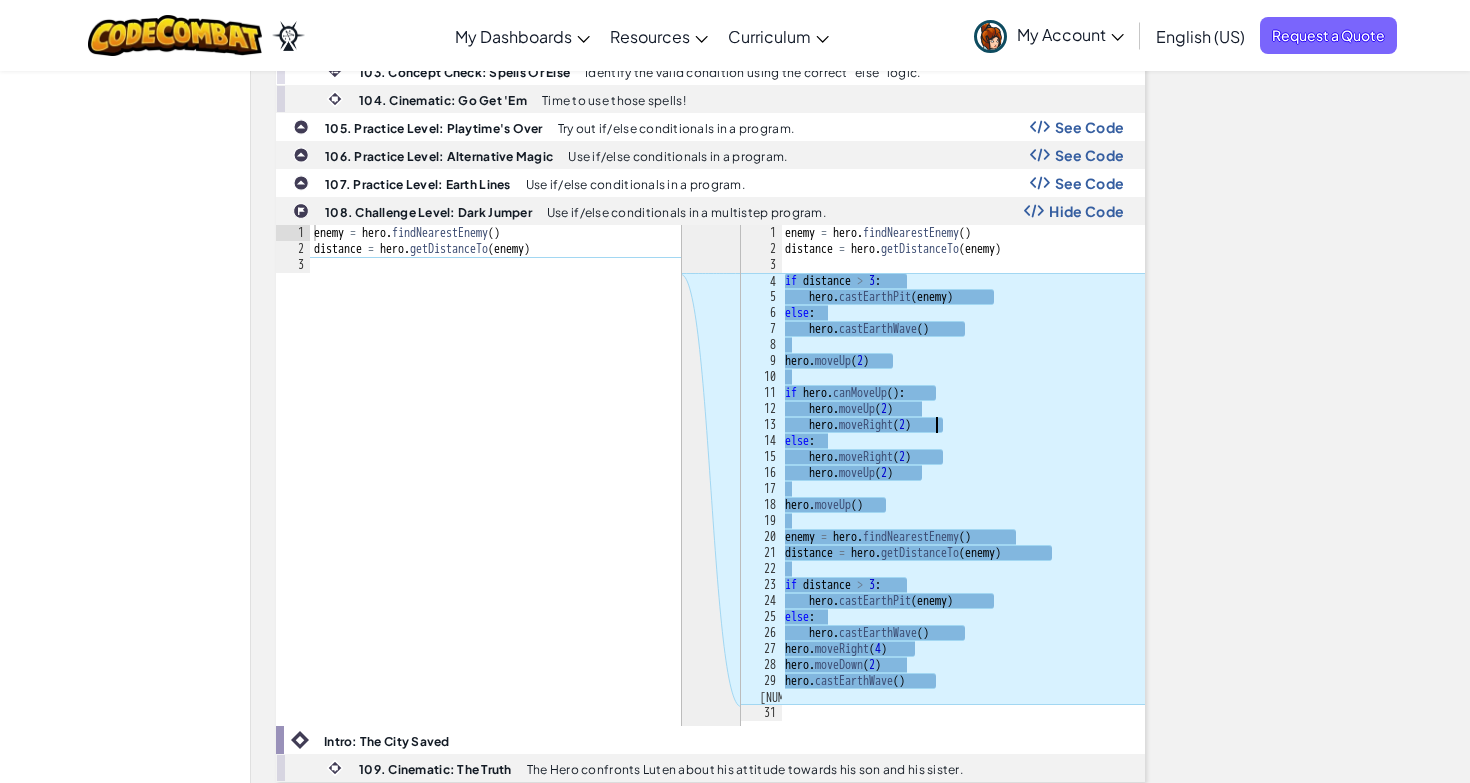 click on "enemy   =   hero . findNearestEnemy ( ) distance   =   hero . getDistanceTo ( enemy ) if   distance   >   3 :      hero . castEarthPit ( enemy ) else :      hero . castEarthWave ( ) hero . moveUp ( 2 ) if   hero . canMoveUp ( ) :      hero . moveUp ( 2 )      hero . moveRight ( 2 ) else :      hero . moveRight ( 2 )      hero . moveUp ( 2 ) hero . moveUp ( ) enemy   =   hero . findNearestEnemy ( ) distance   =   hero . getDistanceTo ( enemy ) if   distance   >   3 :      hero . castEarthPit ( enemy ) else :      hero . castEarthWave ( ) hero . moveRight ( 4 ) hero . moveDown ( 2 ) hero . castEarthWave ( )" at bounding box center [963, 489] 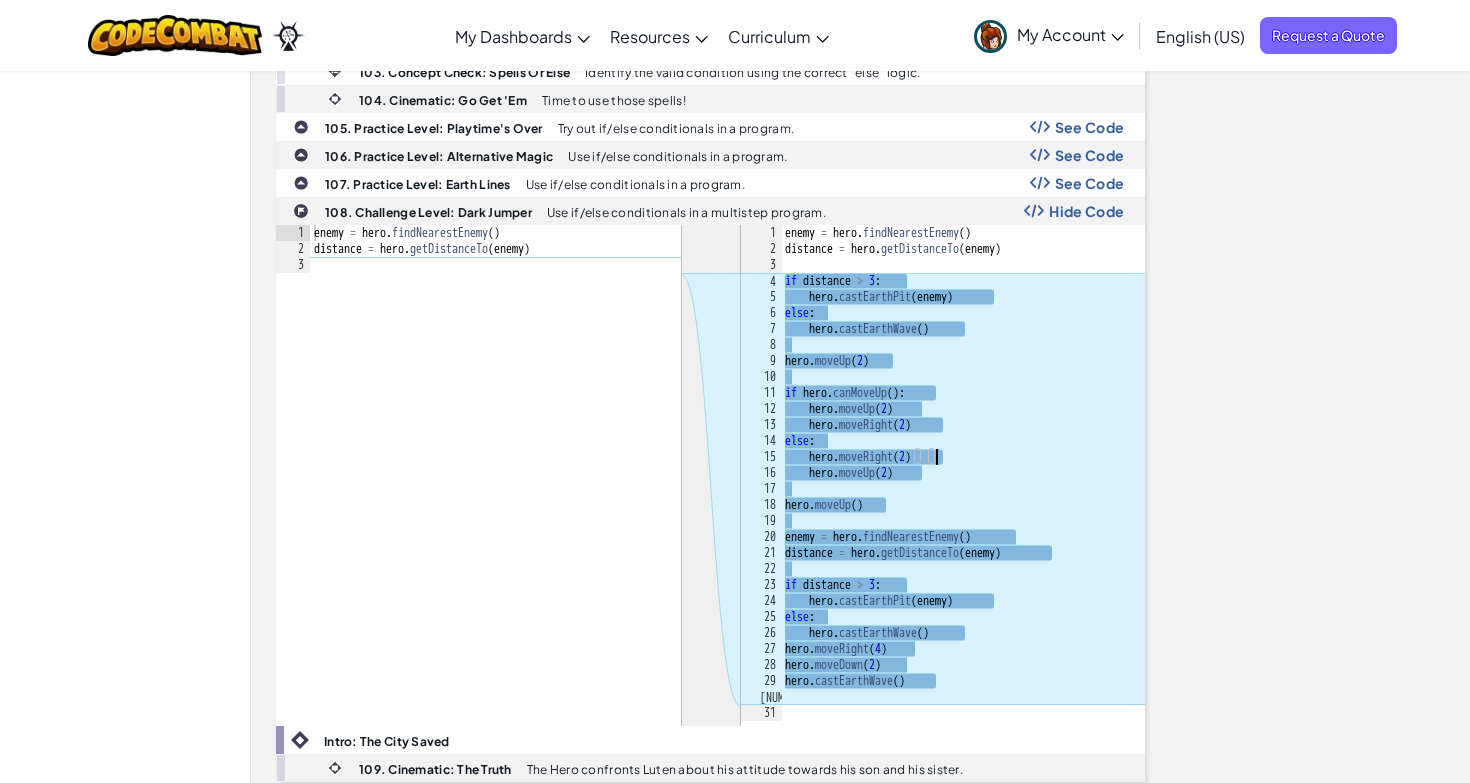type on "hero.moveUp(2)" 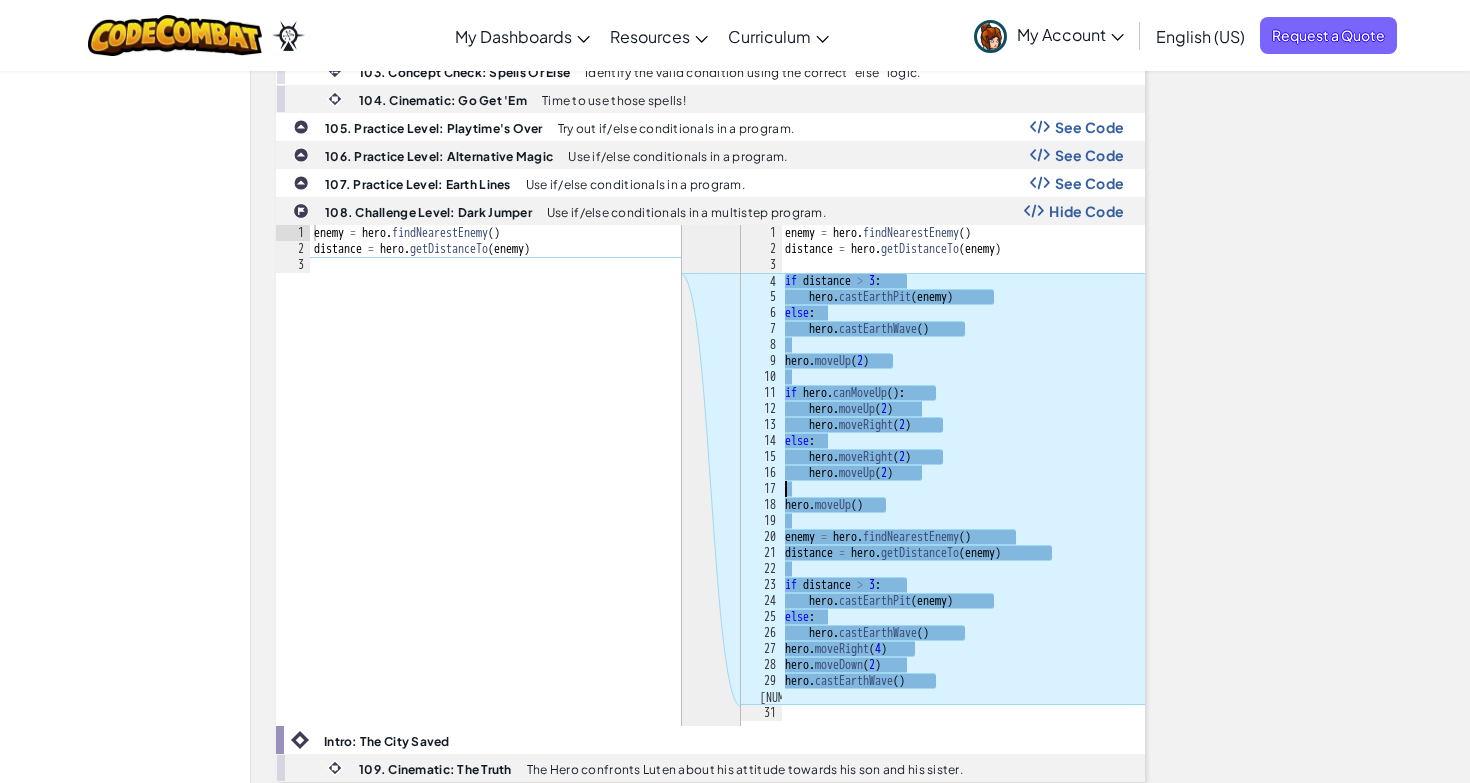 type on "hero.moveUp()" 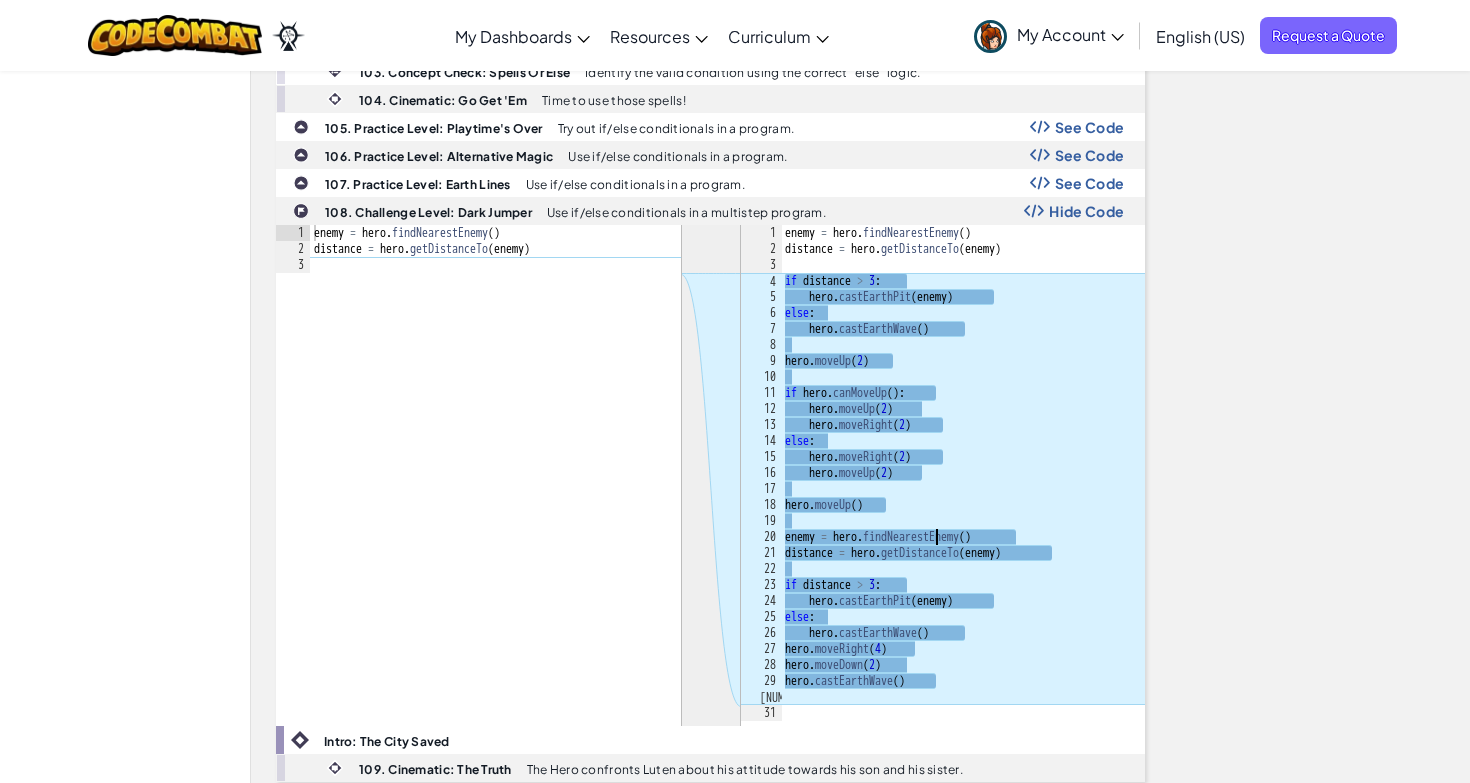 type on "distance = hero.getDistanceTo(enemy)" 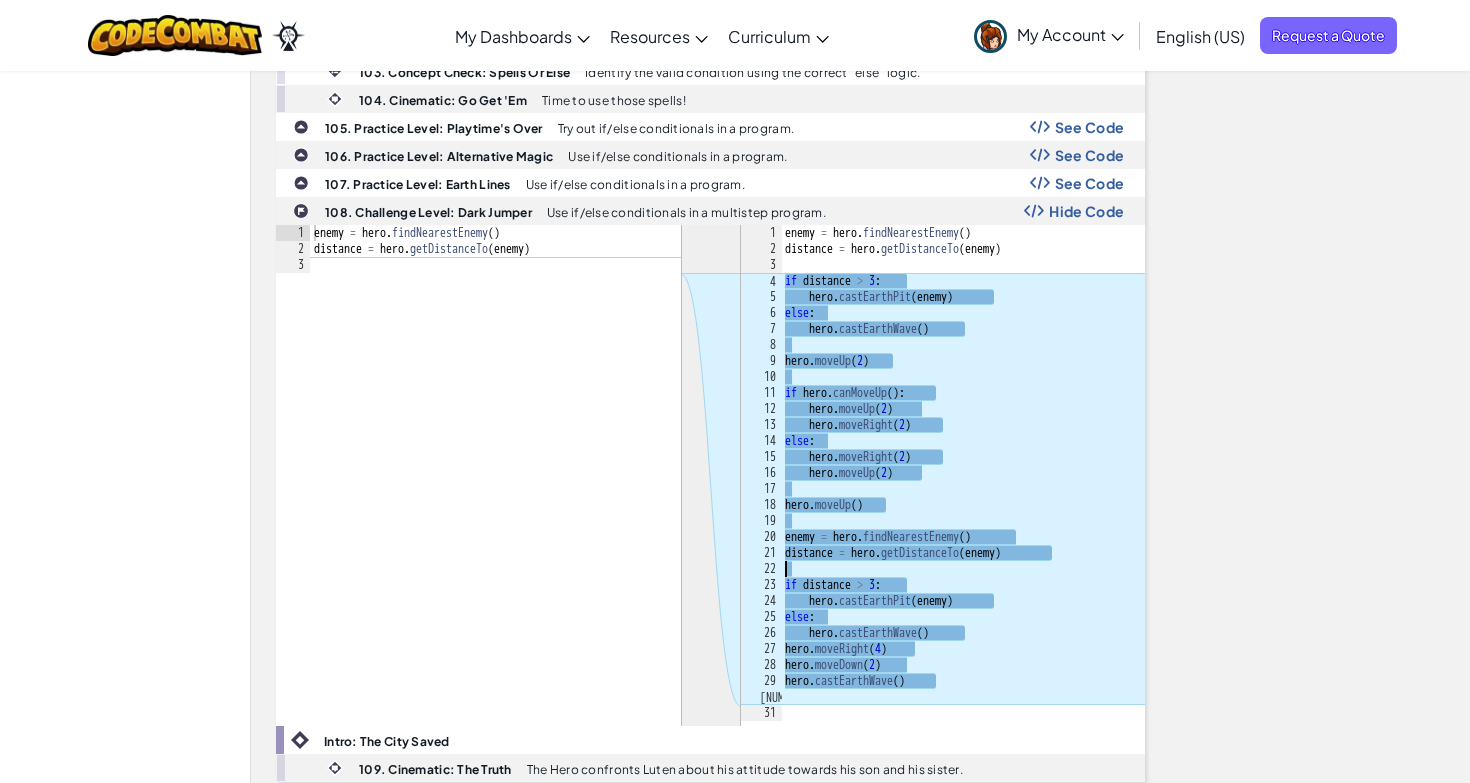 type on "if distance > 3:" 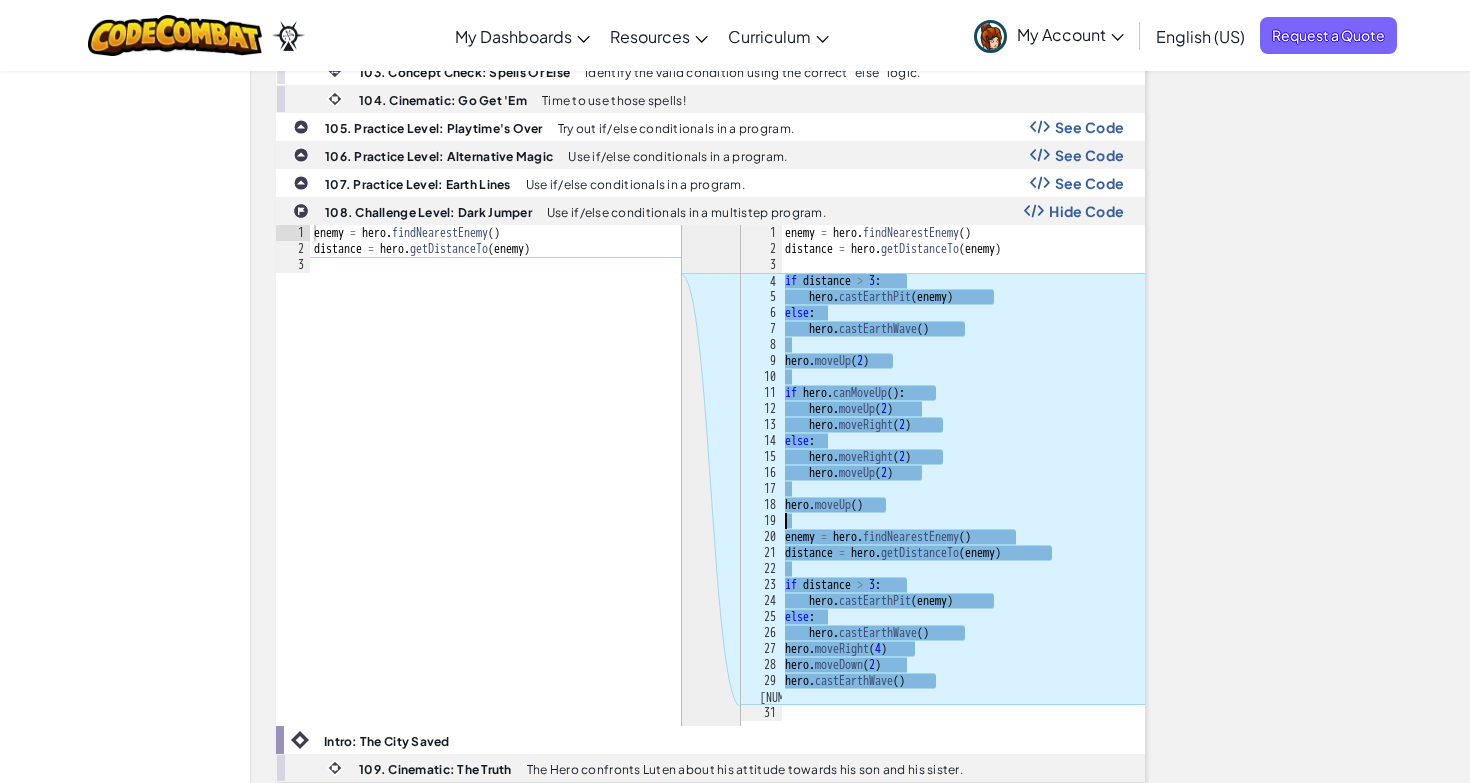 type on "enemy = hero.findNearestEnemy()" 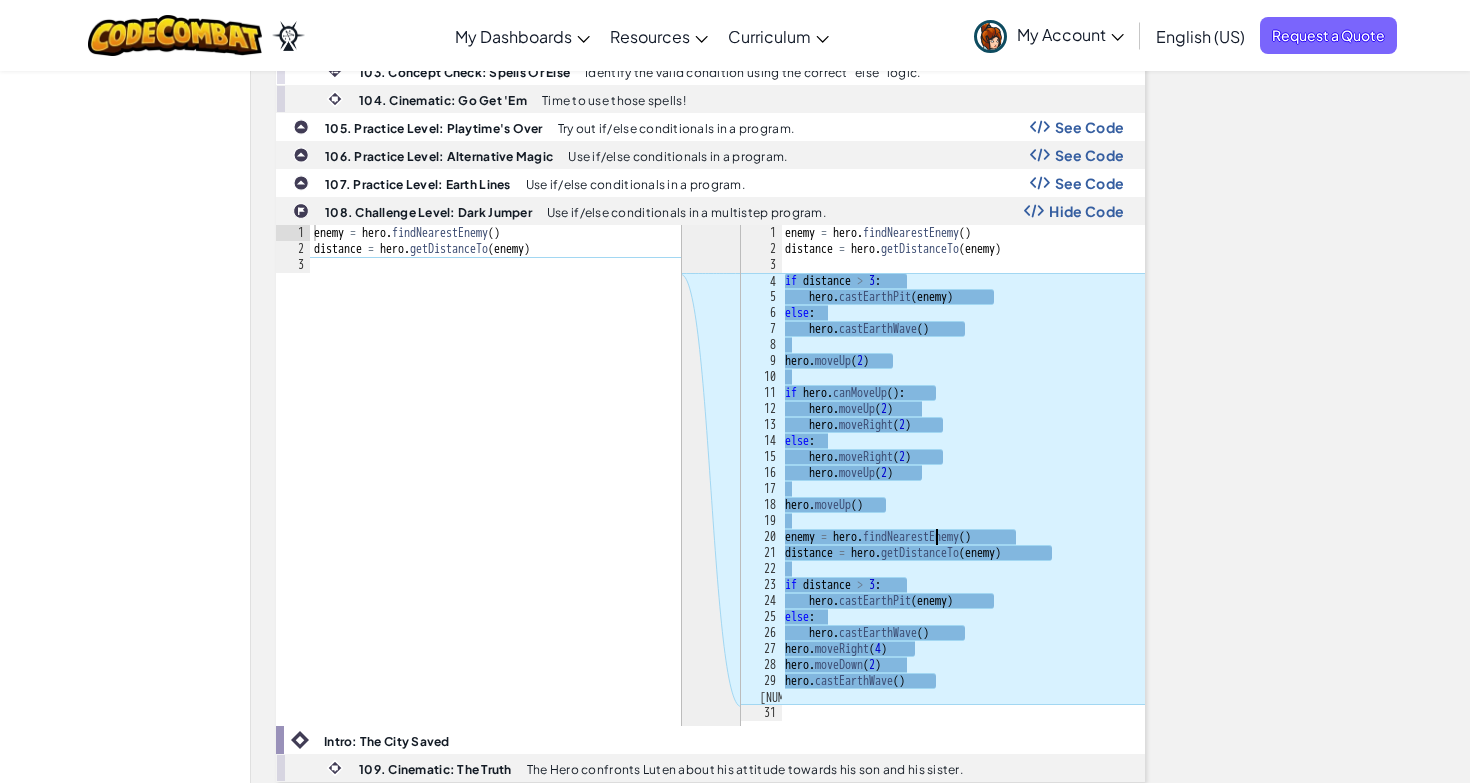 type 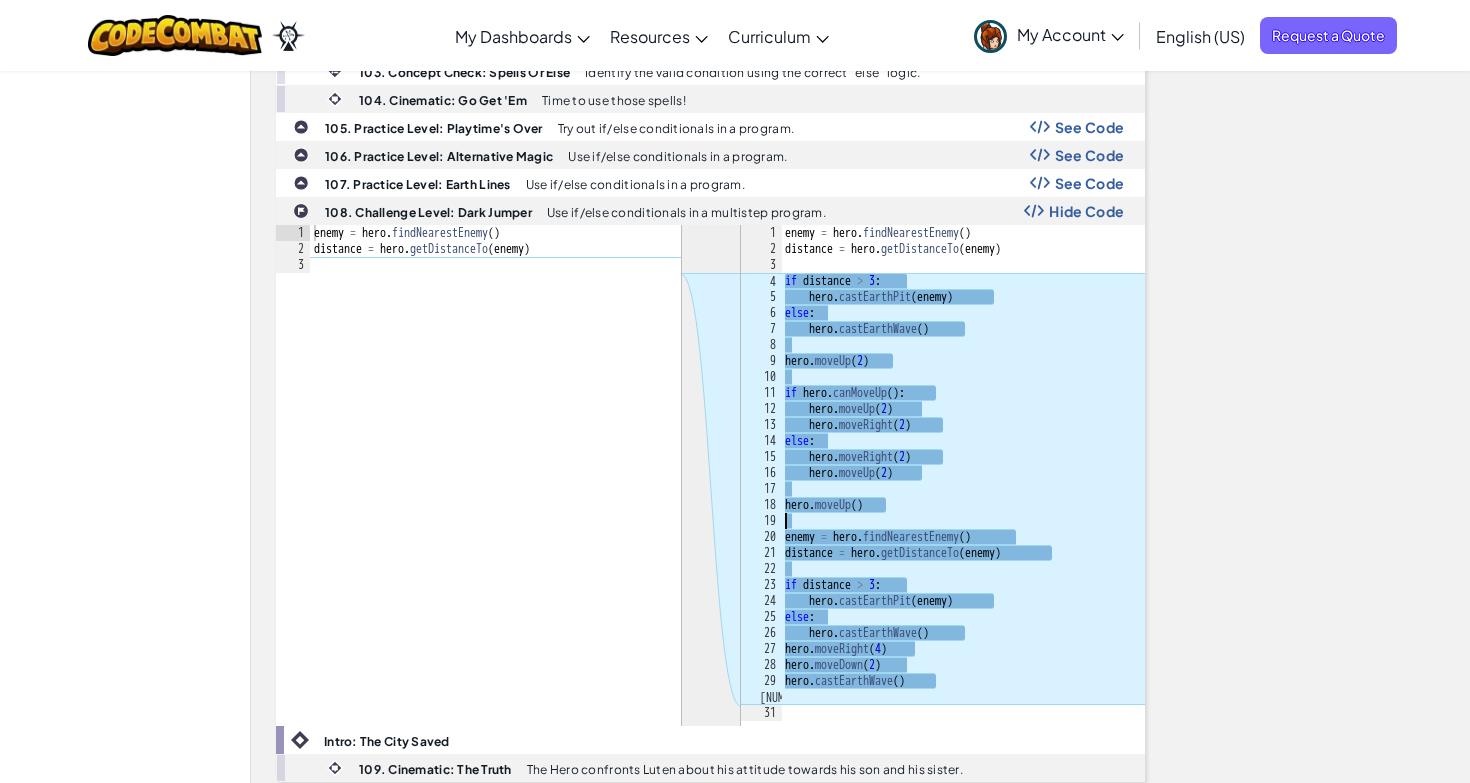 click on "Module
1:
Algorithms and Syntax   Class Time 2 class sessions       Lesson Slides             1. Cutscene: The Search for Star Wells
The Hero needs to find the next Star Well in order to trap the Darkness.
2. Practice Level: Down Twice
Write a code sequence.
See Code
3. Practice Level: A Fork in the Path
Write a code sequence.
See Code
4. Practice Level: Fruit Loop
Write a code sequence.
See Code
5. Practice Level: The Forest of the Fox
Write a code sequence including a method with arguments.
See Code
Intro: Syntax Story           6. Cinematic: Algorithms and Bears
The Hero learns about programs, sequences and algorithms
7. Concept Check: Recipes and Algorithms
Define and apply the term algorithm.
8. Cinematic: The Language of Code" at bounding box center (860, -1300) 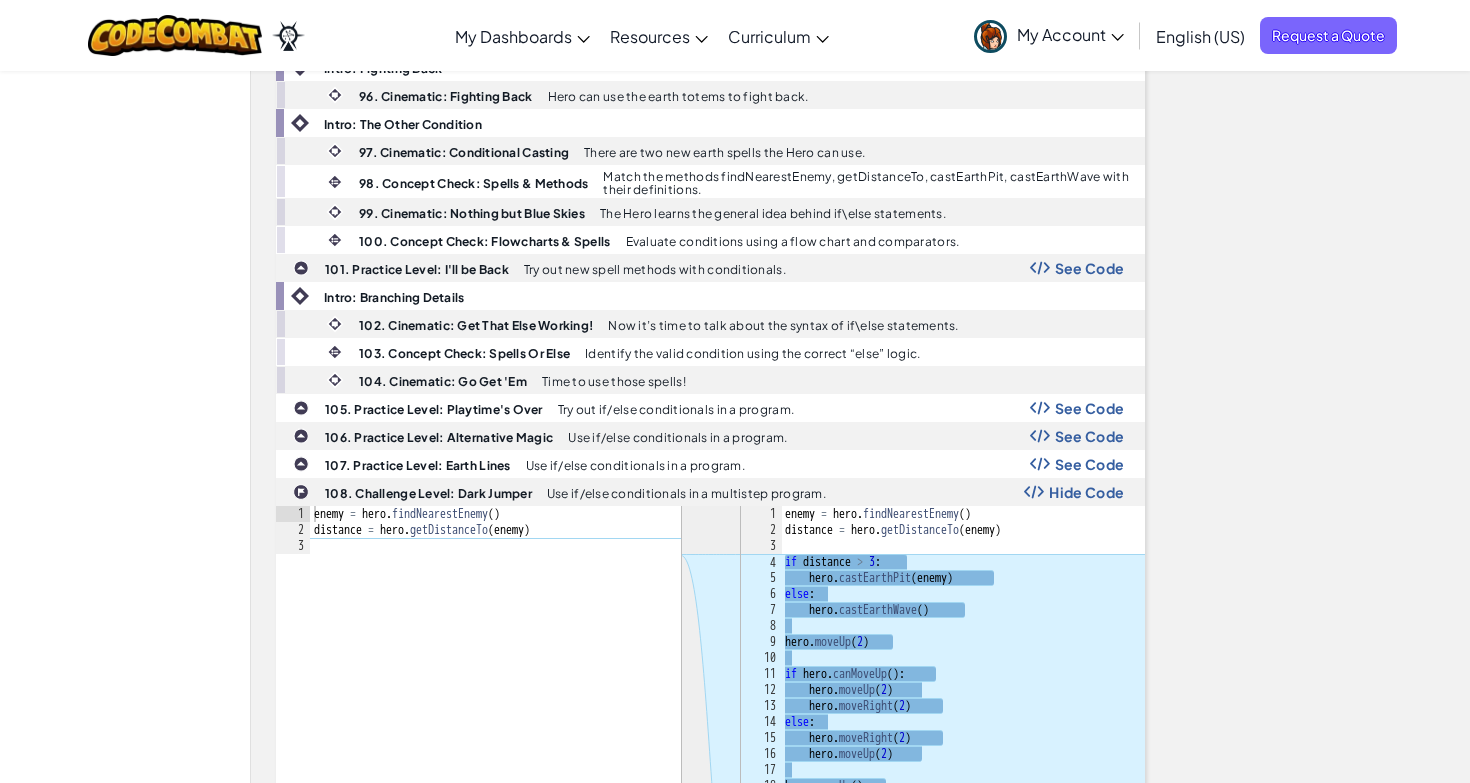 scroll, scrollTop: 3892, scrollLeft: 0, axis: vertical 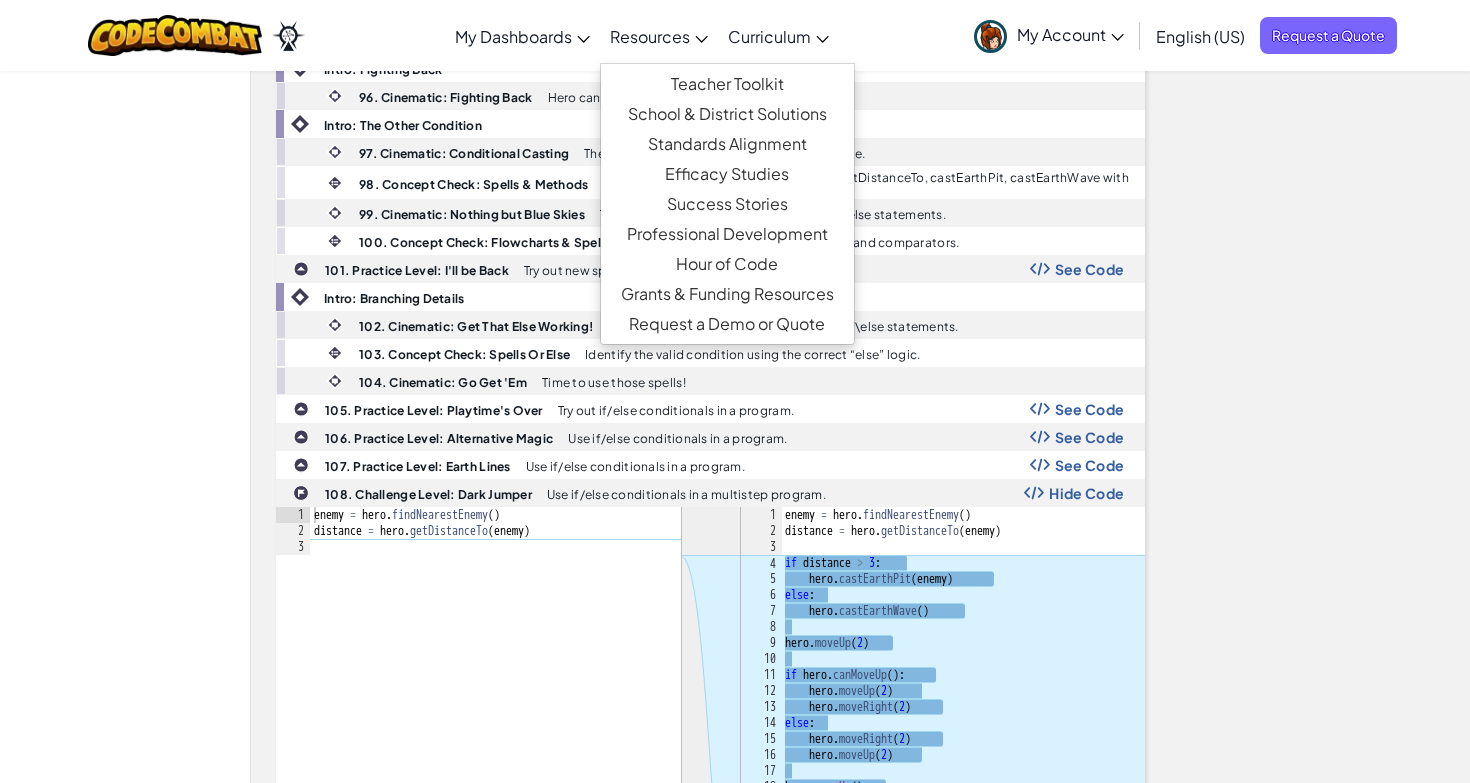 click 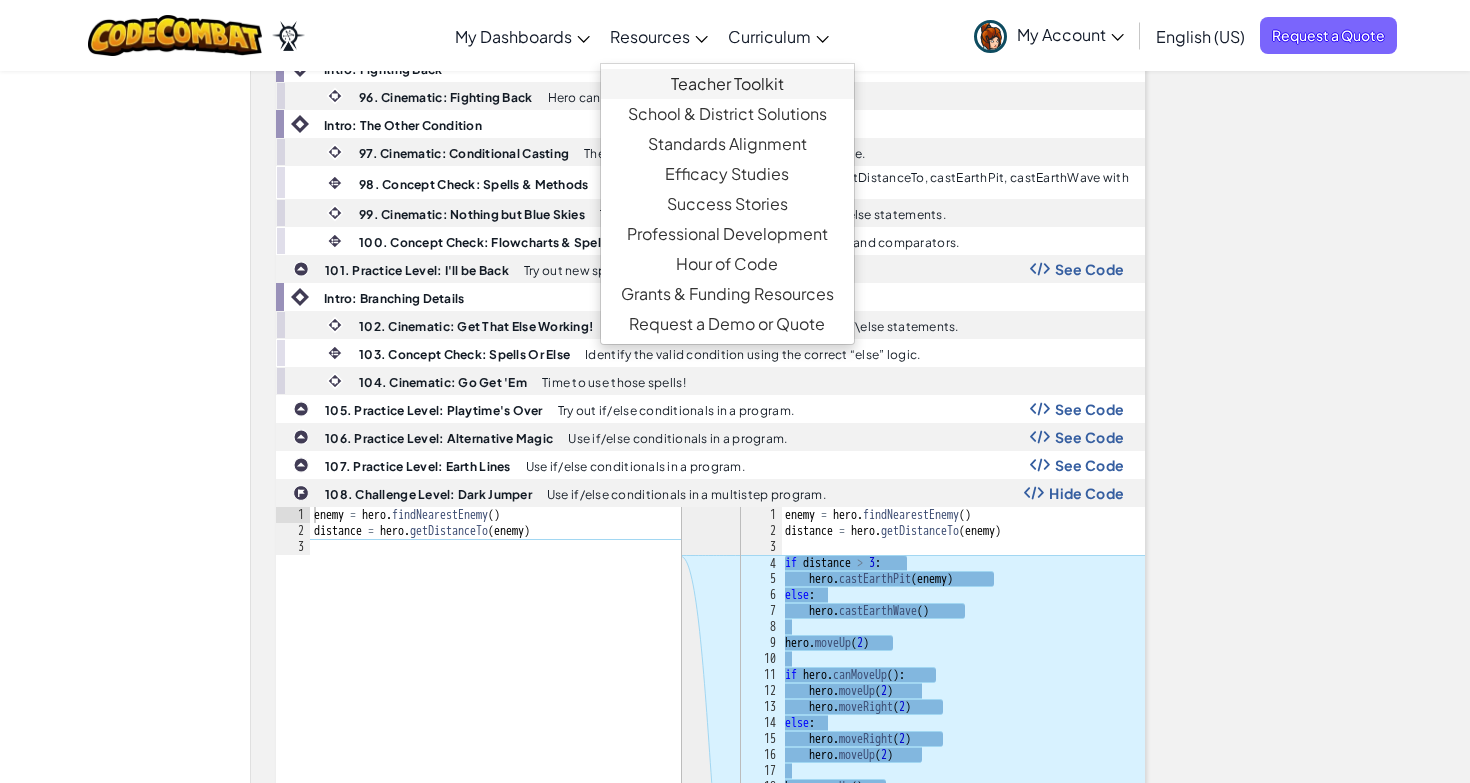 click on "Teacher Toolkit" at bounding box center (727, 84) 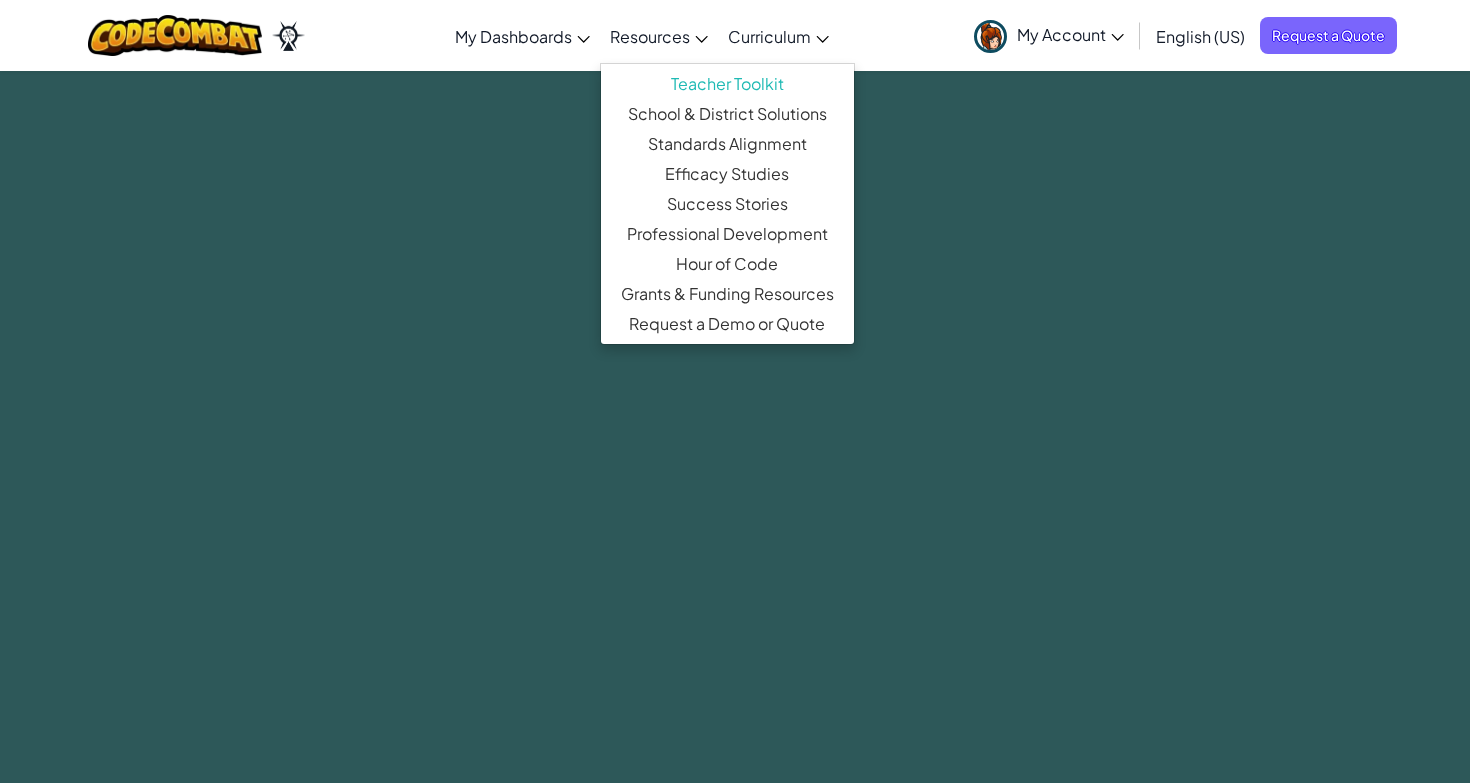 scroll, scrollTop: 0, scrollLeft: 0, axis: both 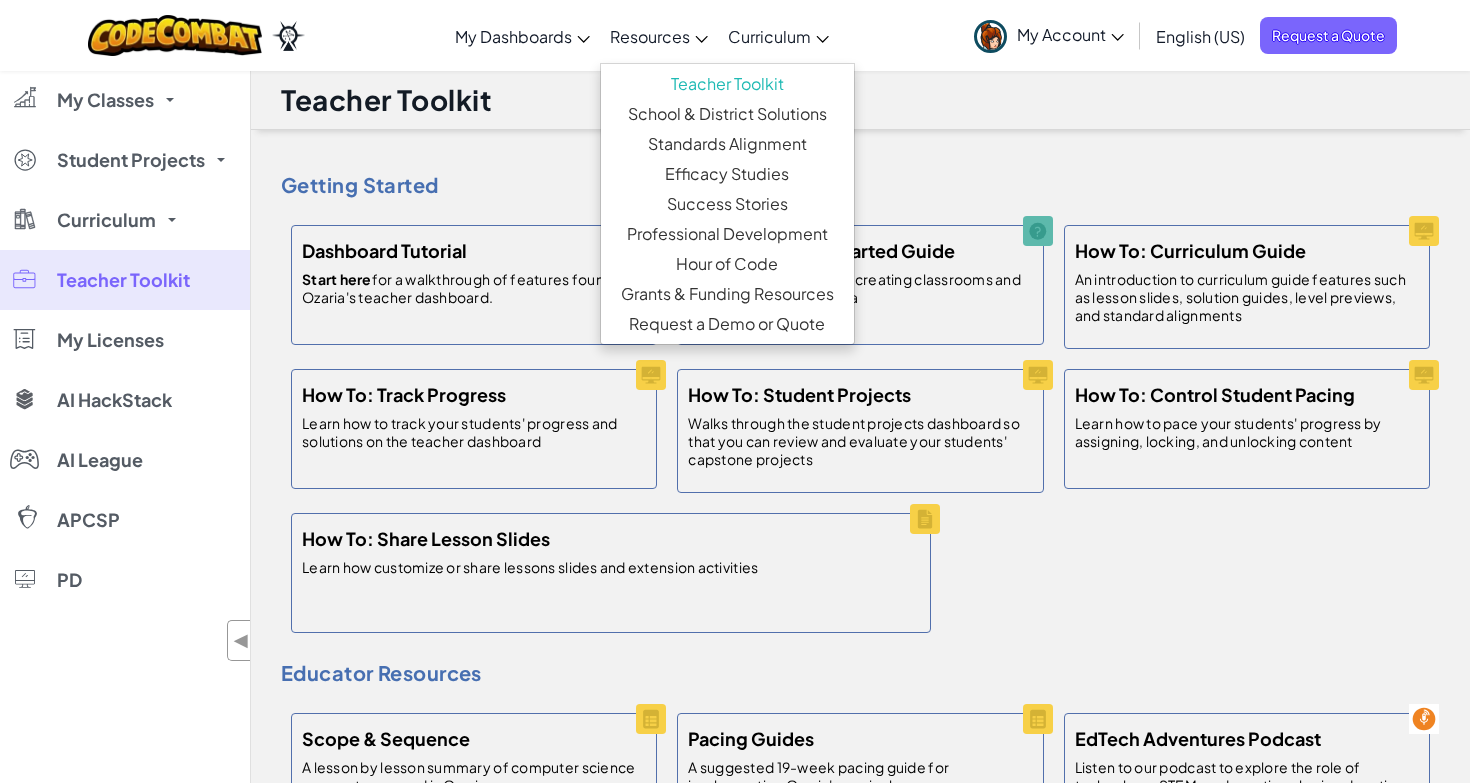 click on "Getting Started
Dashboard Tutorial   Start here  for a walkthrough of features found in Ozaria's teacher dashboard.
Teacher Getting Started Guide   A step-by-step guide to creating classrooms and adding students in Ozaria
How To: Curriculum Guide   An introduction to curriculum guide features such as lesson slides, solution guides, level previews, and standard alignments
How To: Track Progress   Learn how to track your students' progress and solutions on the teacher dashboard
How To: Student Projects   Walks through the student projects dashboard so that you can review and evaluate your students' capstone projects
How To: Control Student Pacing   Learn how to pace your students' progress by assigning, locking, and unlocking content
How To: Share Lesson Slides   Learn how customize or share lessons slides and extension activities" at bounding box center (860, 366) 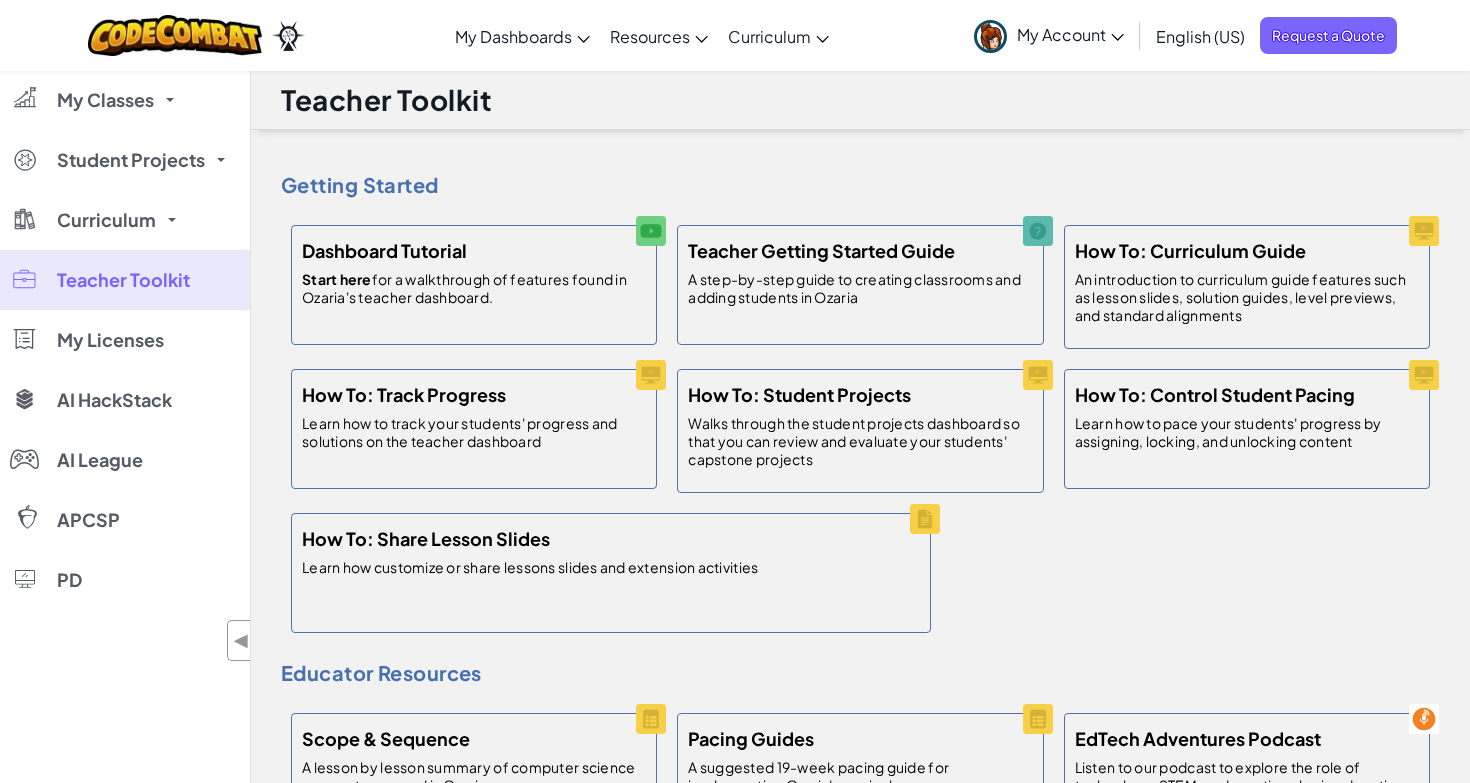 click on "Dashboard Tutorial   Start here  for a walkthrough of features found in Ozaria's teacher dashboard.
Teacher Getting Started Guide   A step-by-step guide to creating classrooms and adding students in Ozaria
How To: Curriculum Guide   An introduction to curriculum guide features such as lesson slides, solution guides, level previews, and standard alignments
How To: Track Progress   Learn how to track your students' progress and solutions on the teacher dashboard
How To: Student Projects   Walks through the student projects dashboard so that you can review and evaluate your students' capstone projects
How To: Control Student Pacing   Learn how to pace your students' progress by assigning, locking, and unlocking content
How To: Share Lesson Slides   Learn how customize or share lessons slides and extension activities" at bounding box center [860, 429] 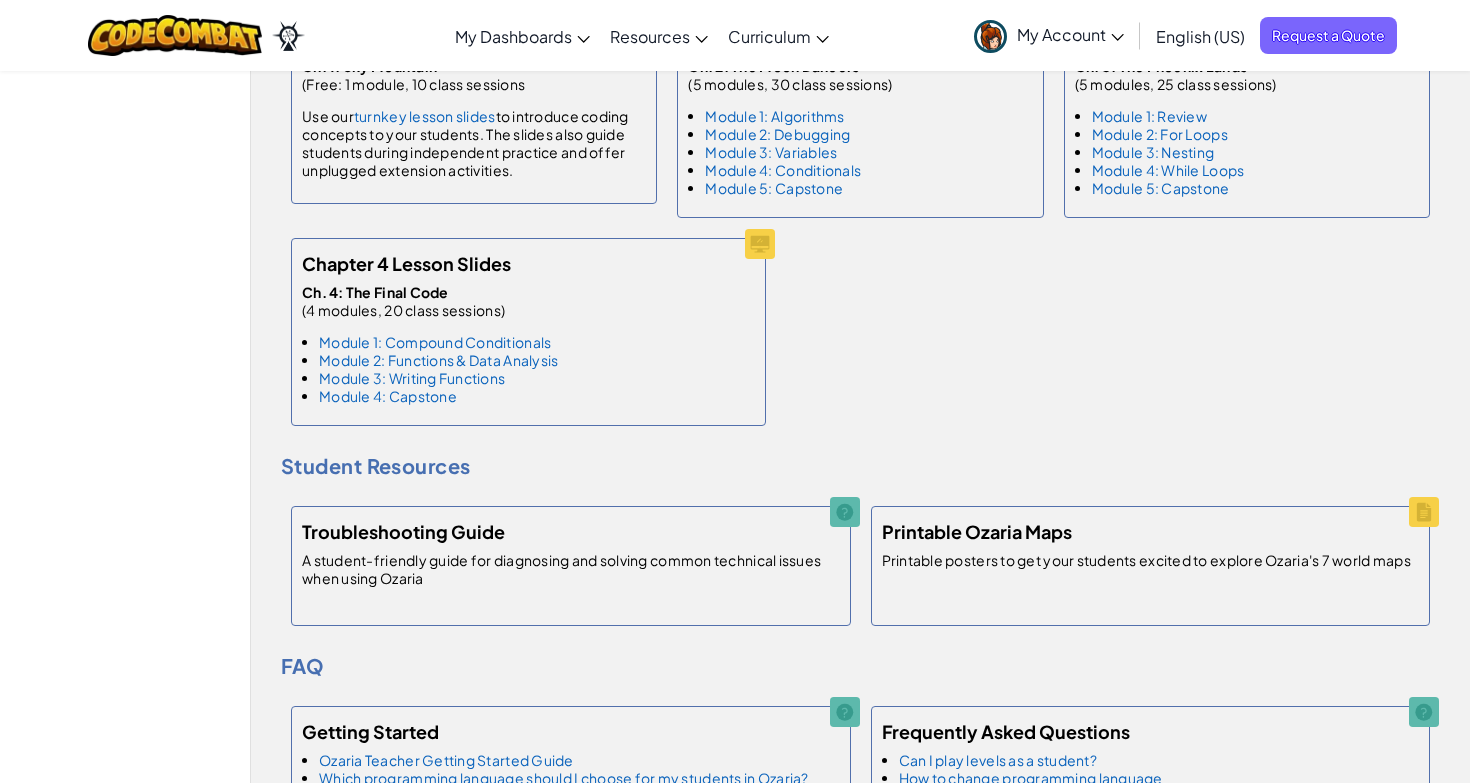 scroll, scrollTop: 1339, scrollLeft: 0, axis: vertical 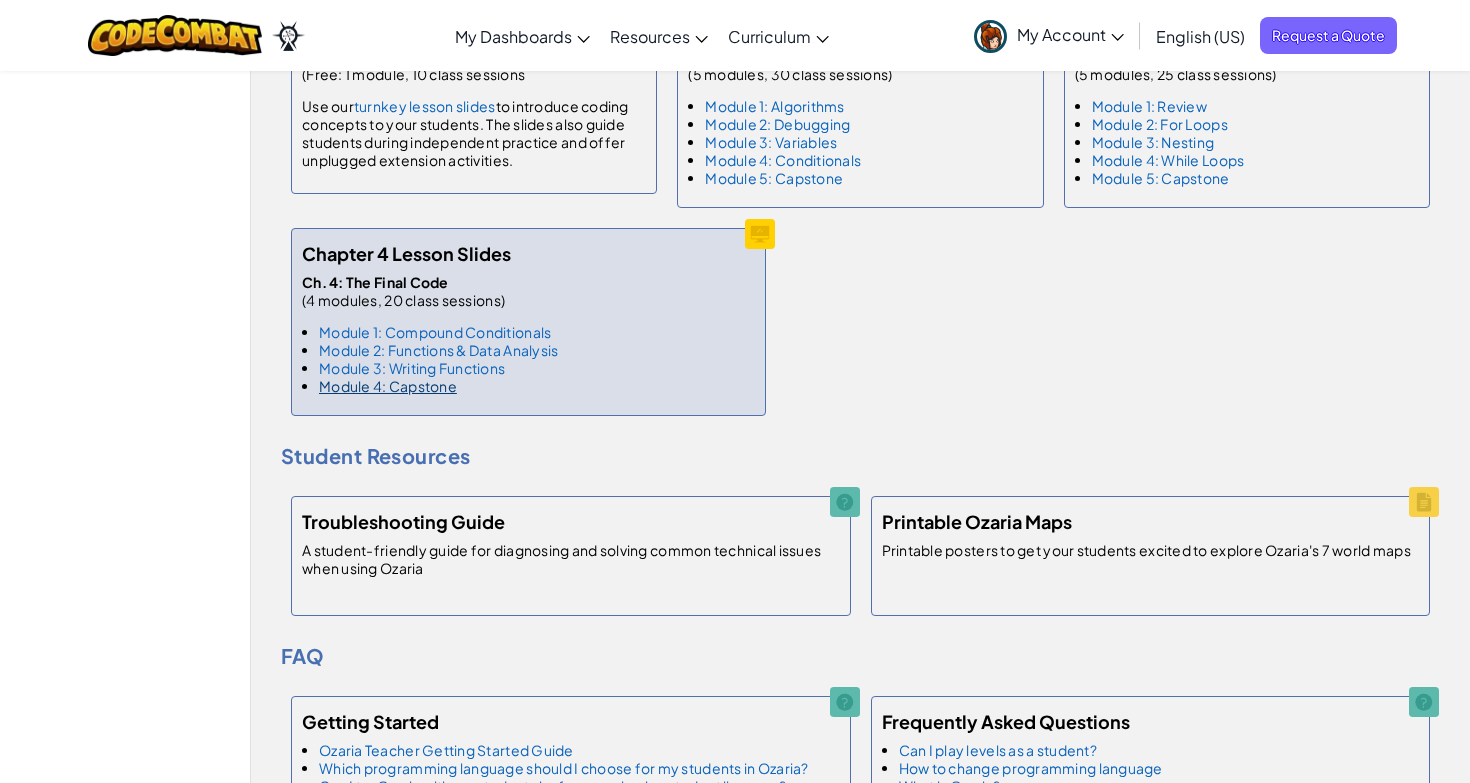 click on "Module 4: Capstone" at bounding box center (388, 386) 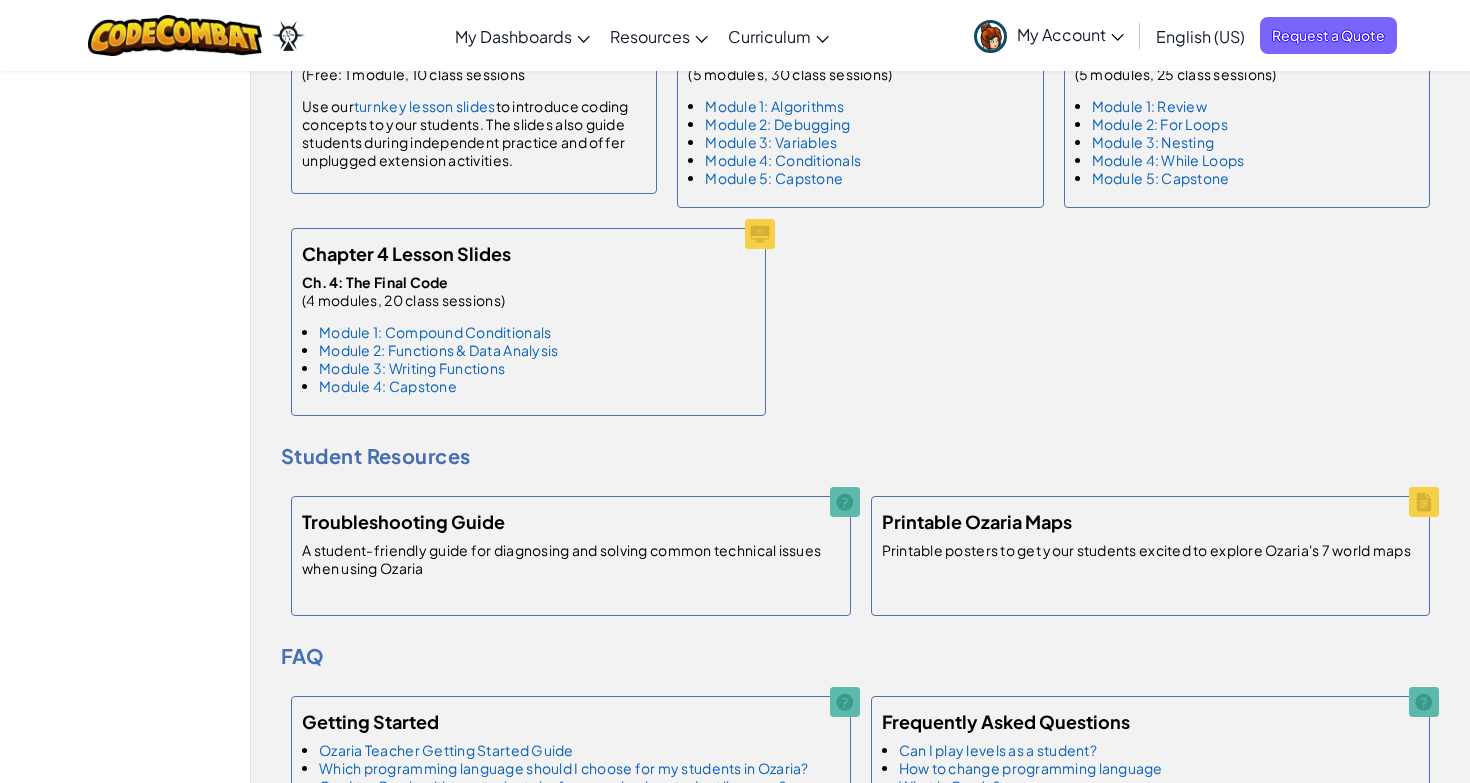click on "Chapter 1 Lesson Slides   Ch. 1: Sky Mountain (Free: 1 module, 10 class sessions
Use our  turnkey lesson slides  to introduce coding concepts to your students. The slides also guide students during independent practice and offer unplugged extension activities.
Chapter 2 Lesson Slides   Ch. 2: The Moon Dancers (5 modules, 30 class sessions)
Module 1: Algorithms
Module 2: Debugging
Module 3: Variables
Module 4: Conditionals
Module 5: Capstone
Chapter 3 Lesson Slides   Ch. 3: The Phoenix  Lands (5 modules, 25 class sessions)
Module 1: Review
Module 2: For Loops
Module 3: Nesting
Module 4: While Loops
Module 5: Capstone
Chapter 4 Lesson Slides   Ch. 4: The Final Code (4 modules, 20 class sessions)
Module 1: Compound Conditionals
Module 2: Functions & Data Analysis
Module 3: Writing Functions
Module 4: Capstone" at bounding box center (860, 209) 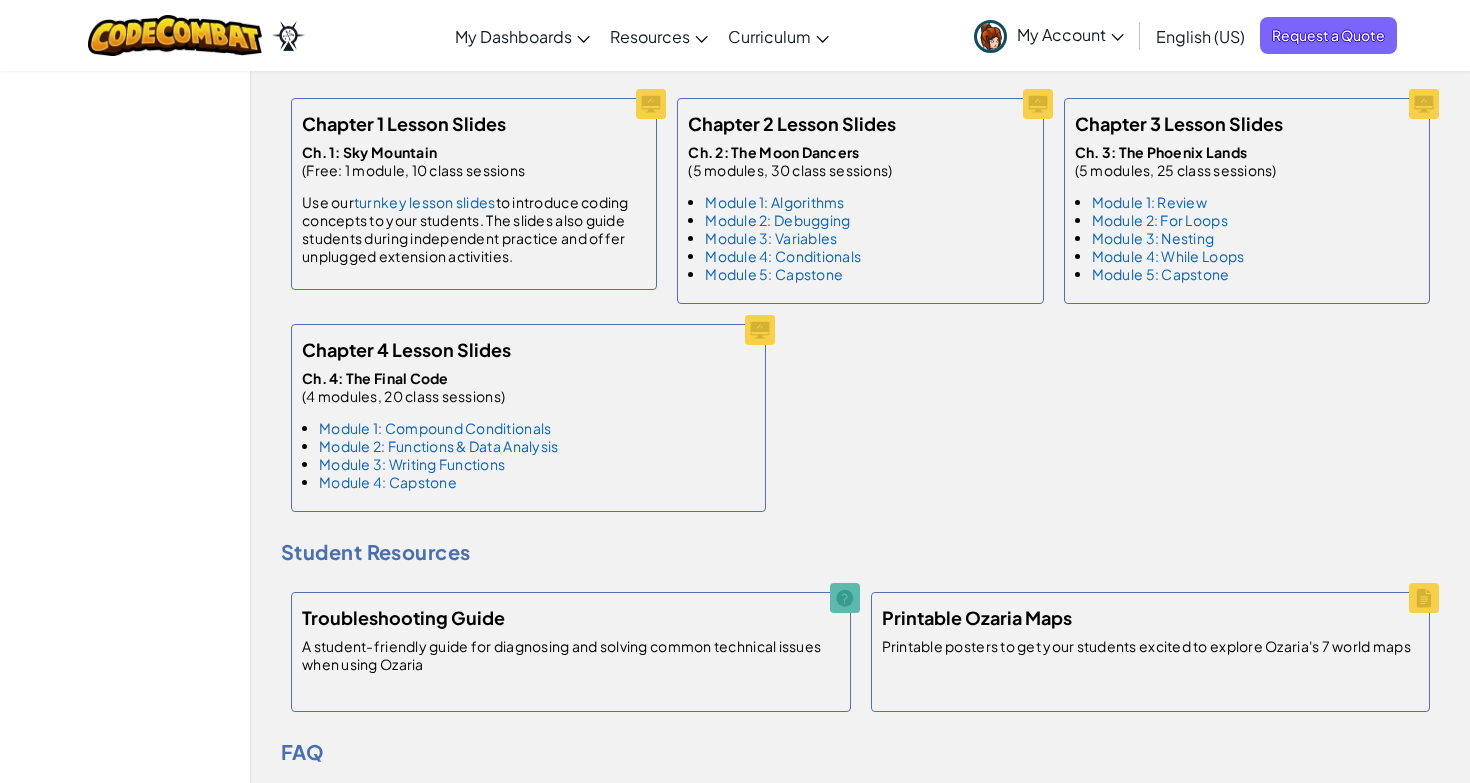 scroll, scrollTop: 1228, scrollLeft: 0, axis: vertical 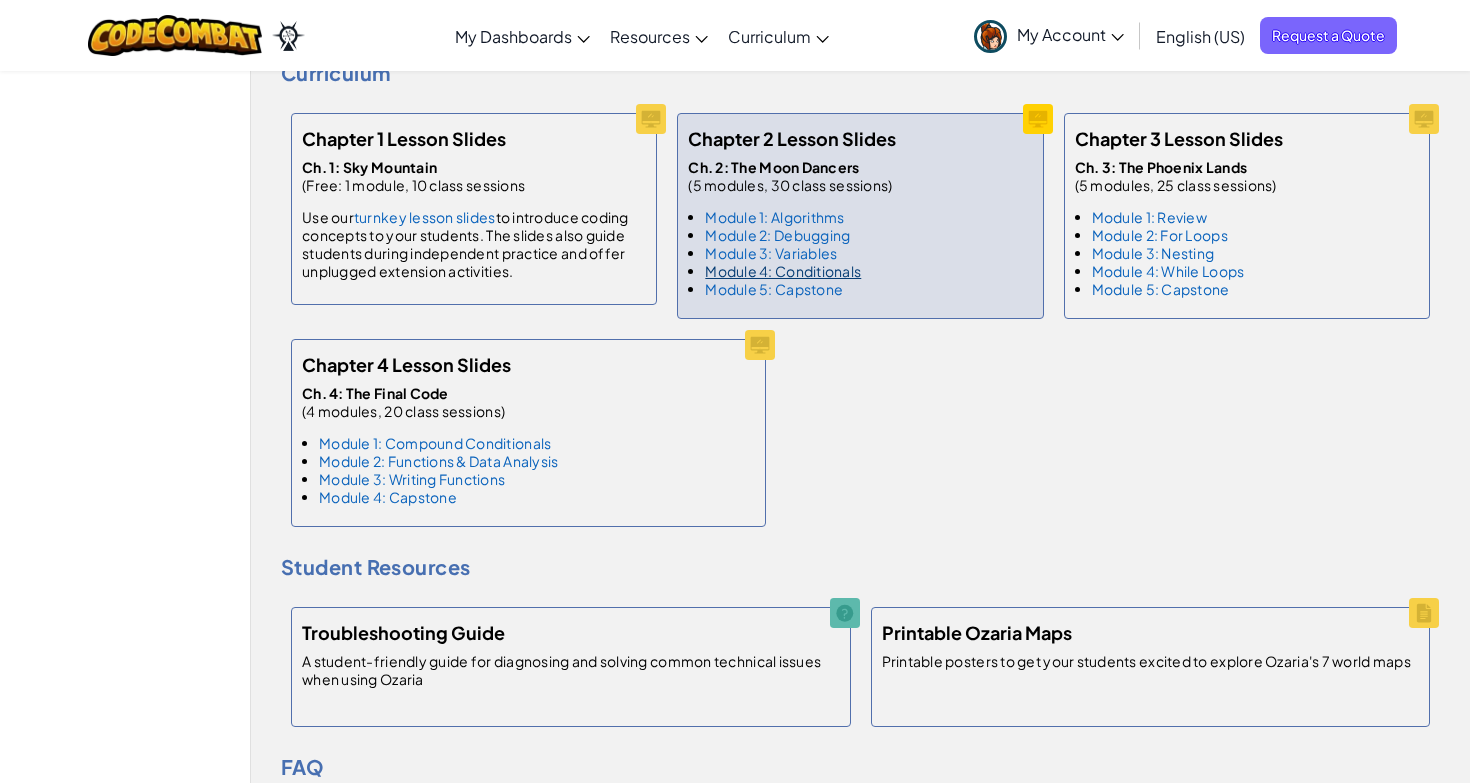 click on "Module 4: Conditionals" at bounding box center (783, 271) 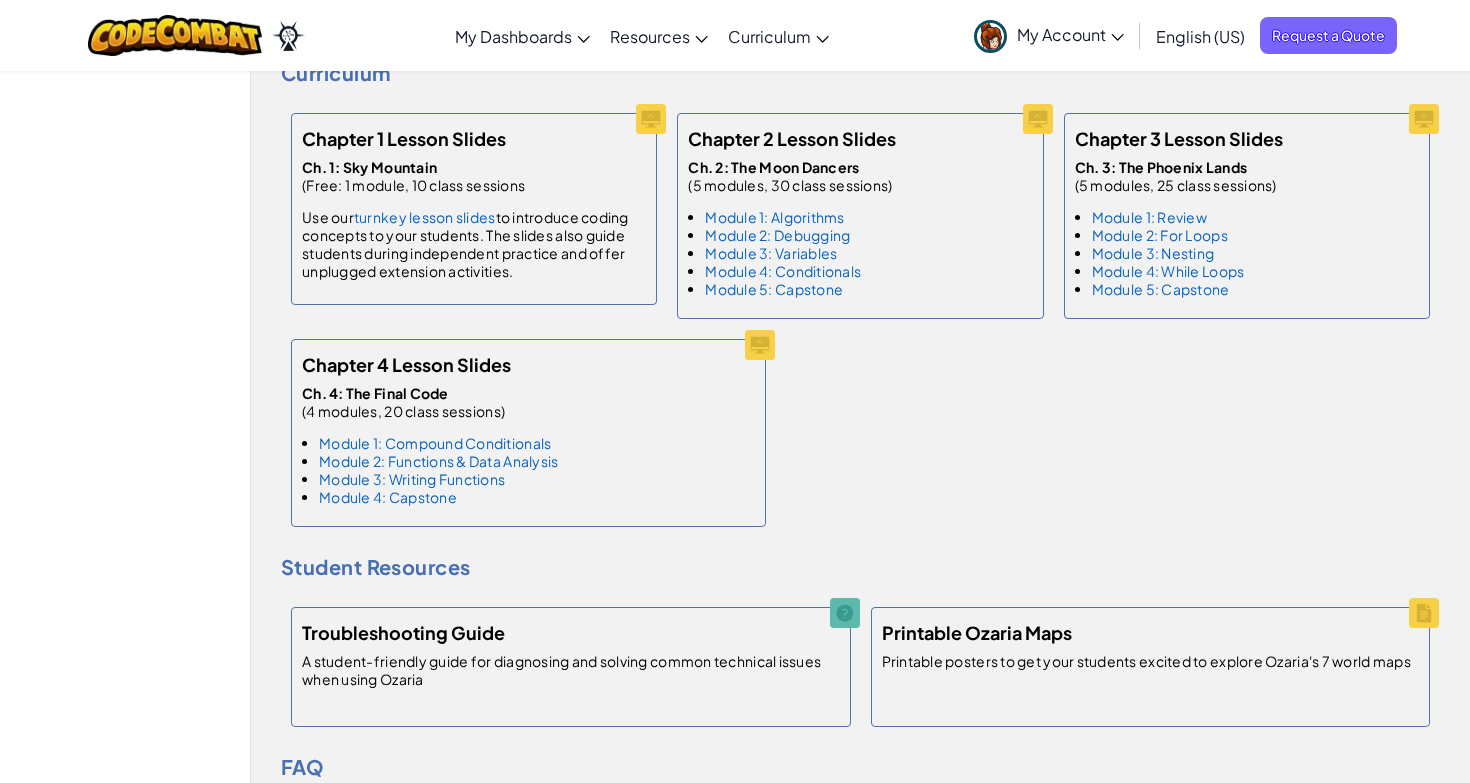 click on "Student Resources
Troubleshooting Guide   A student-friendly guide for diagnosing and solving common technical issues when using Ozaria
Printable Ozaria Maps   Printable posters to get your students excited to explore Ozaria's 7 world maps" at bounding box center [860, 604] 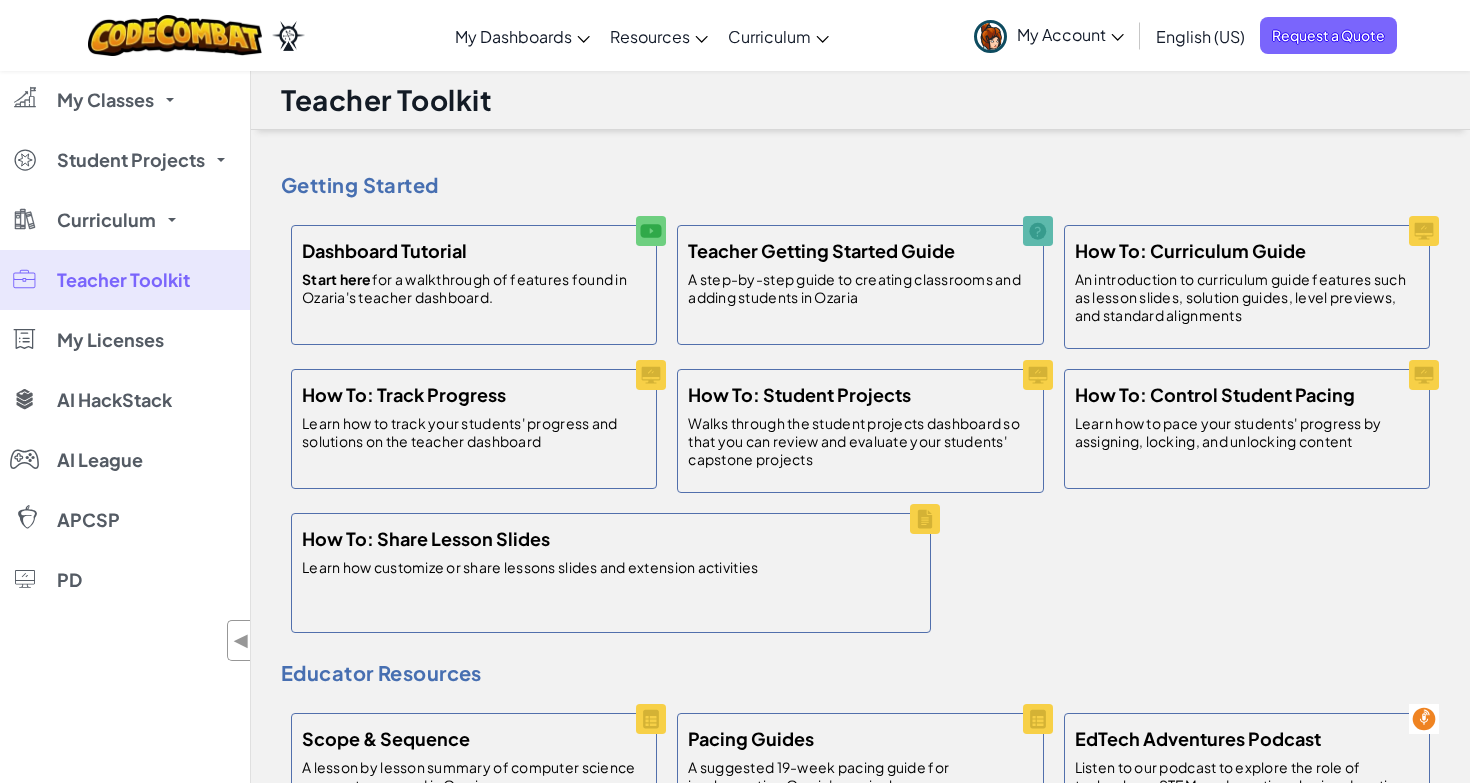 scroll, scrollTop: 0, scrollLeft: 0, axis: both 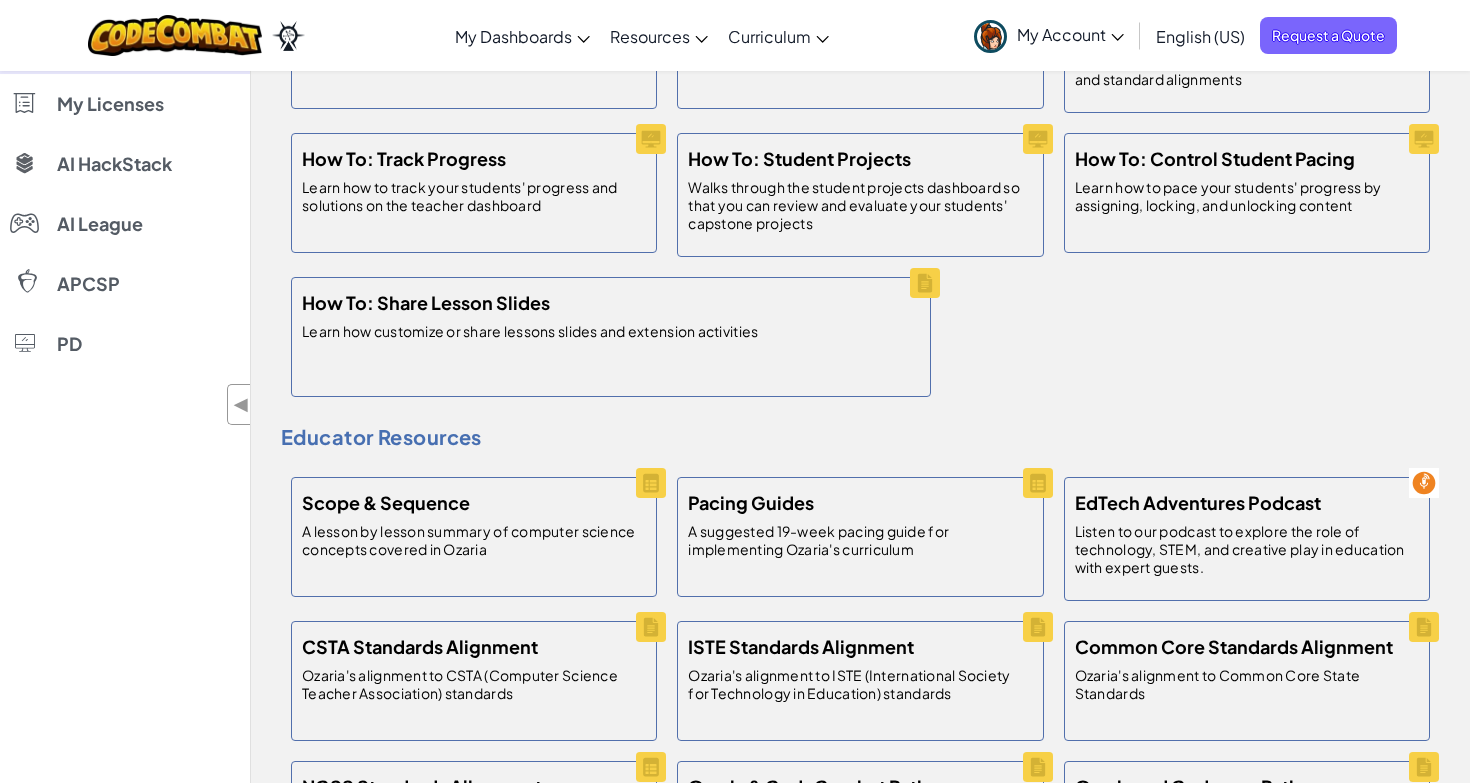 click on "Educator Resources
Scope & Sequence   A lesson by lesson summary of computer science concepts covered in Ozaria
Pacing Guides   A suggested 19-week pacing guide for implementing Ozaria's curriculum
EdTech Adventures Podcast   Listen to our podcast to explore the role of technology, STEM, and creative play in education with expert guests.
CSTA Standards Alignment   Ozaria's alignment to CSTA (Computer Science Teacher Association) standards
ISTE Standards Alignment   Ozaria's alignment to ISTE (International Society for Technology in Education) standards
Common Core Standards Alignment   Ozaria's alignment to Common Core State Standards
NGSS Standards Alignment   Ozaria's alignment to NGSS (Next Generation Science Standards)
Ozaria & CodeCombat Pathways   Explore pathway options for integrating both Ozaria and CodeCombat course content
Ozaria and Code.org Pathways   Explore options for integrating Ozaria and Code.org's course content" at bounding box center (860, 688) 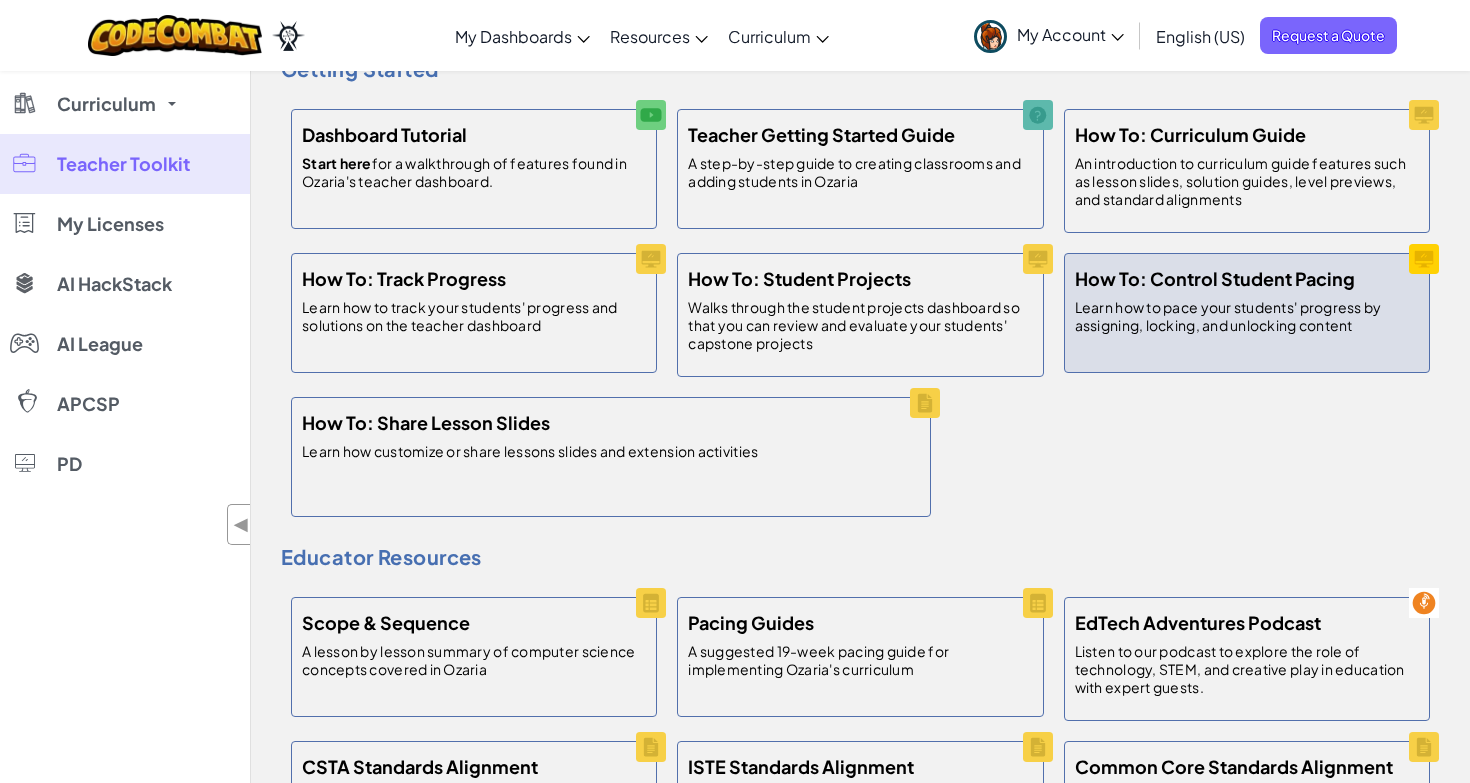 scroll, scrollTop: 131, scrollLeft: 0, axis: vertical 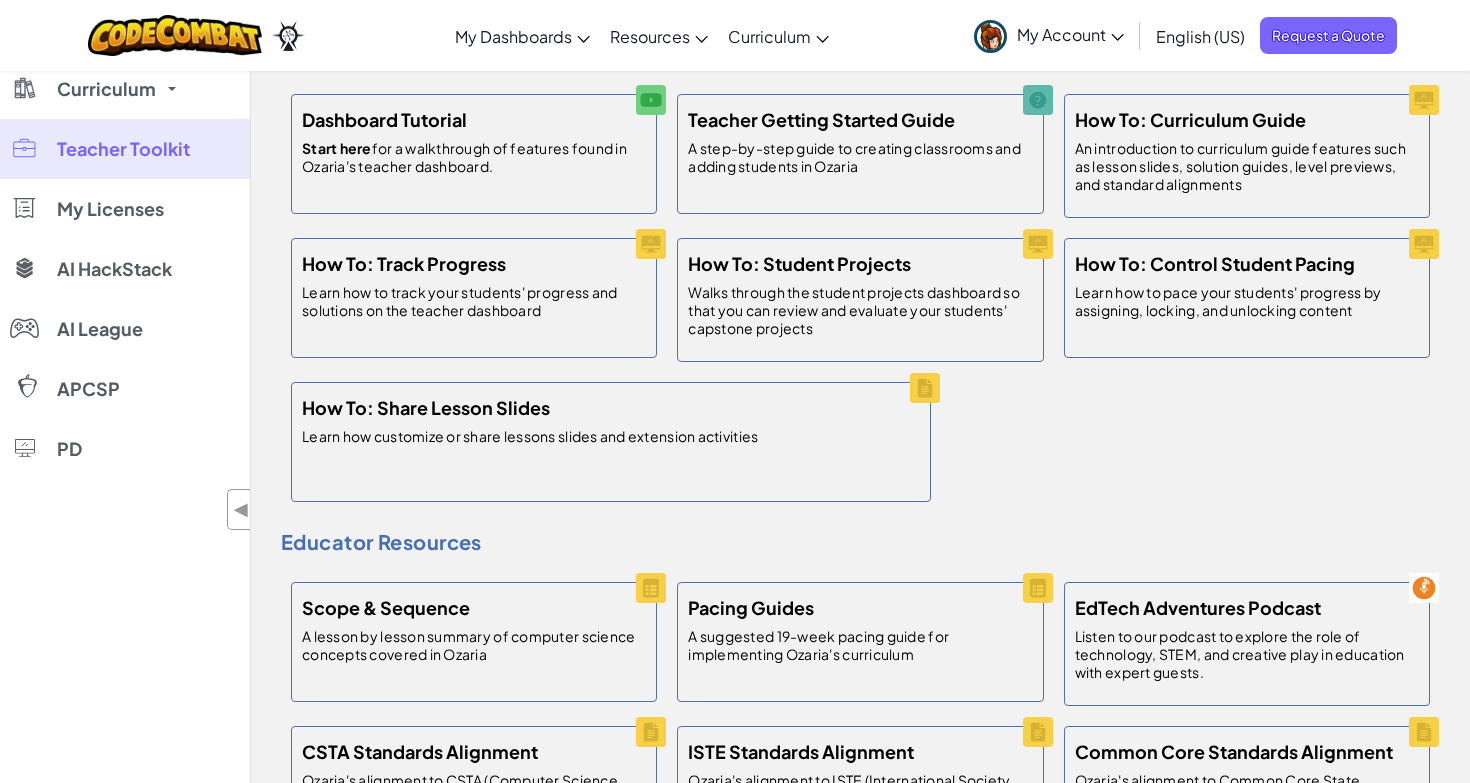click on "Educator Resources
Scope & Sequence   A lesson by lesson summary of computer science concepts covered in Ozaria
Pacing Guides   A suggested 19-week pacing guide for implementing Ozaria's curriculum
EdTech Adventures Podcast   Listen to our podcast to explore the role of technology, STEM, and creative play in education with expert guests.
CSTA Standards Alignment   Ozaria's alignment to CSTA (Computer Science Teacher Association) standards
ISTE Standards Alignment   Ozaria's alignment to ISTE (International Society for Technology in Education) standards
Common Core Standards Alignment   Ozaria's alignment to Common Core State Standards
NGSS Standards Alignment   Ozaria's alignment to NGSS (Next Generation Science Standards)
Ozaria & CodeCombat Pathways   Explore pathway options for integrating both Ozaria and CodeCombat course content
Ozaria and Code.org Pathways   Explore options for integrating Ozaria and Code.org's course content" at bounding box center (860, 793) 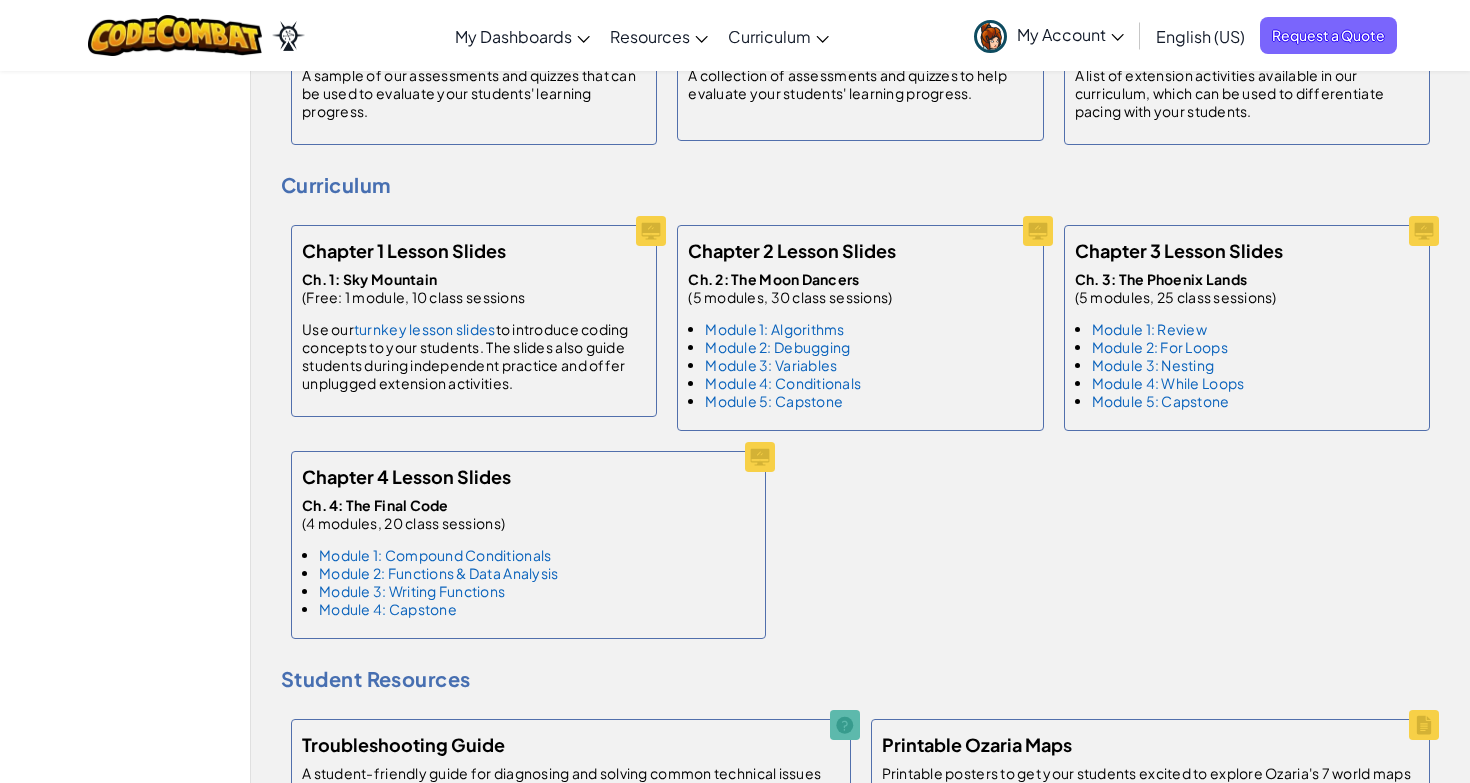 scroll, scrollTop: 1121, scrollLeft: 0, axis: vertical 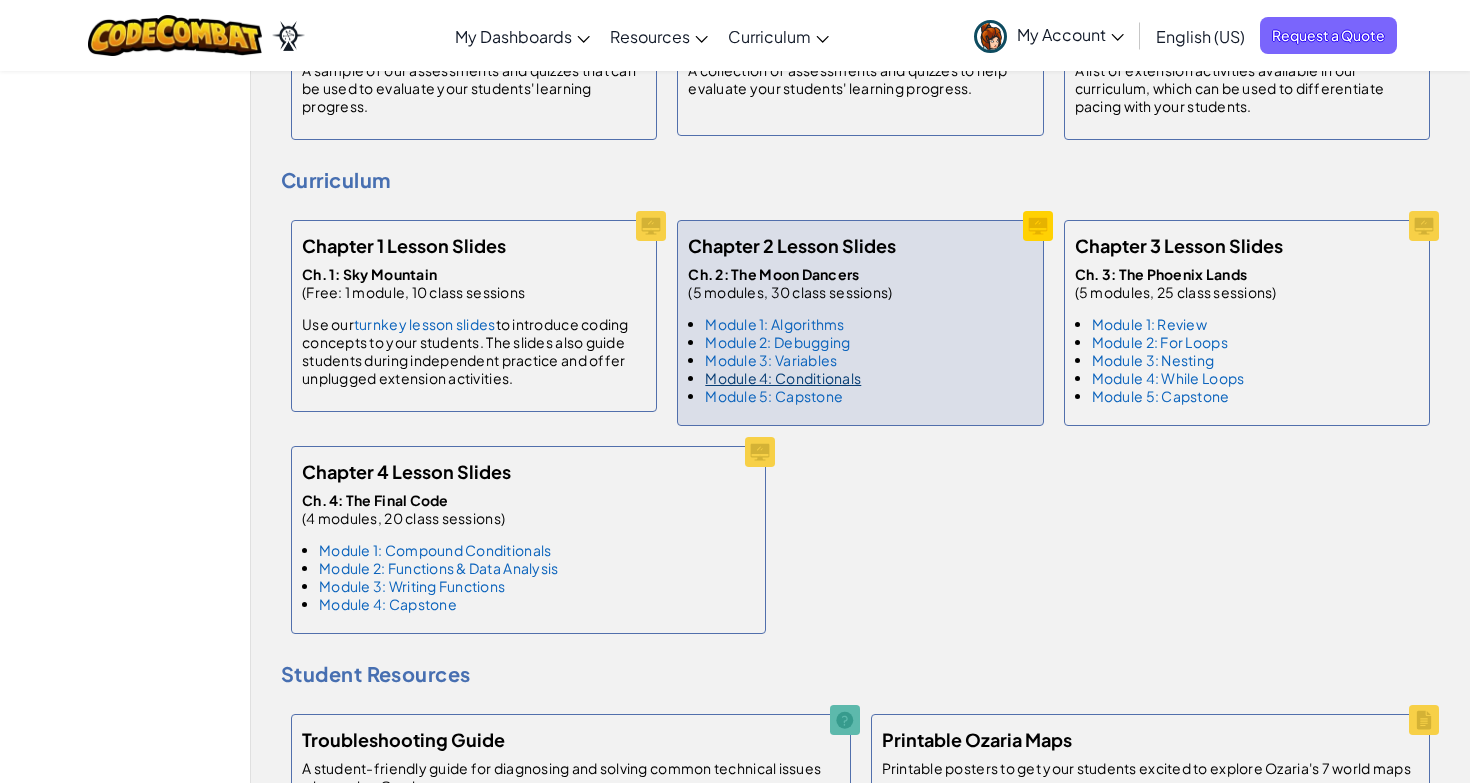 click on "Module 4: Conditionals" at bounding box center [783, 378] 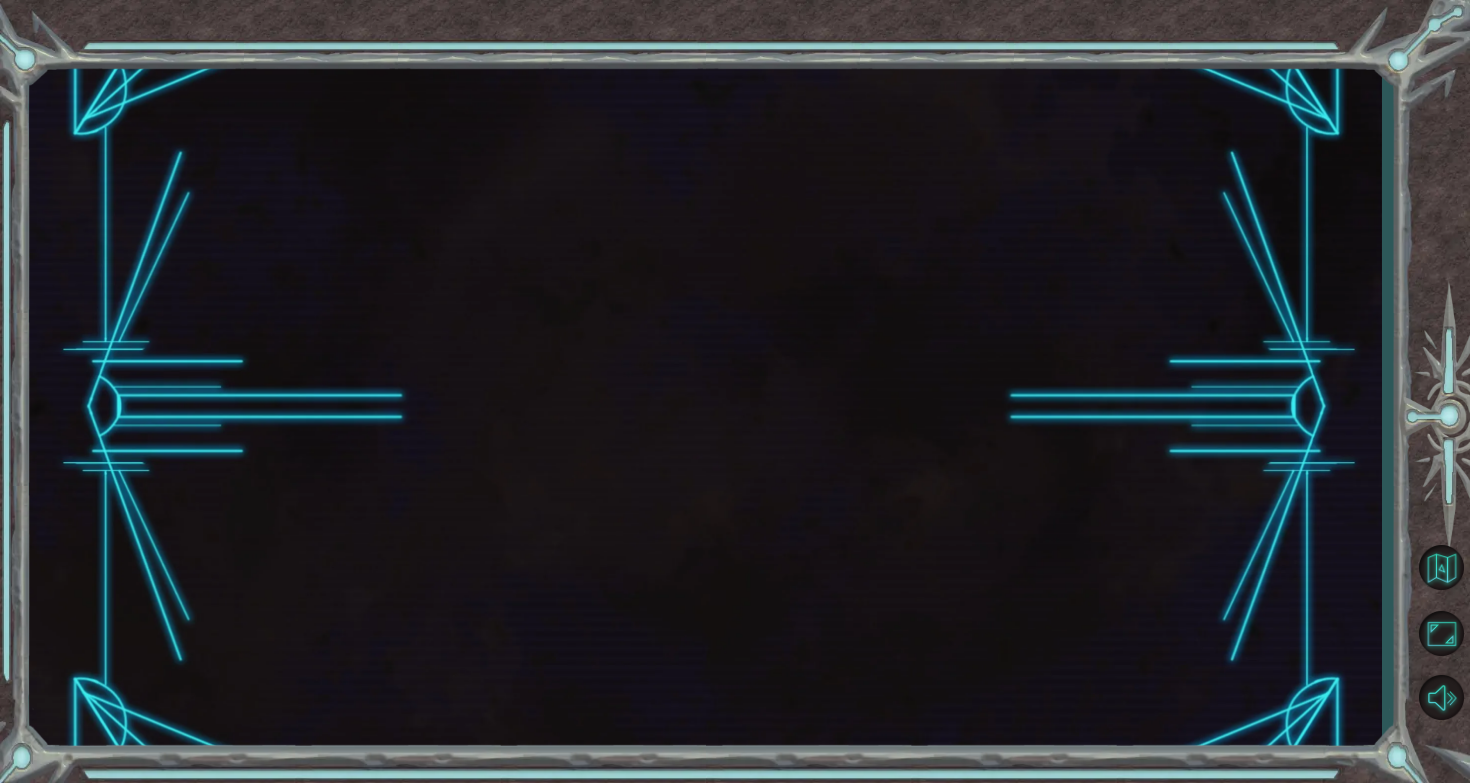 scroll, scrollTop: 0, scrollLeft: 0, axis: both 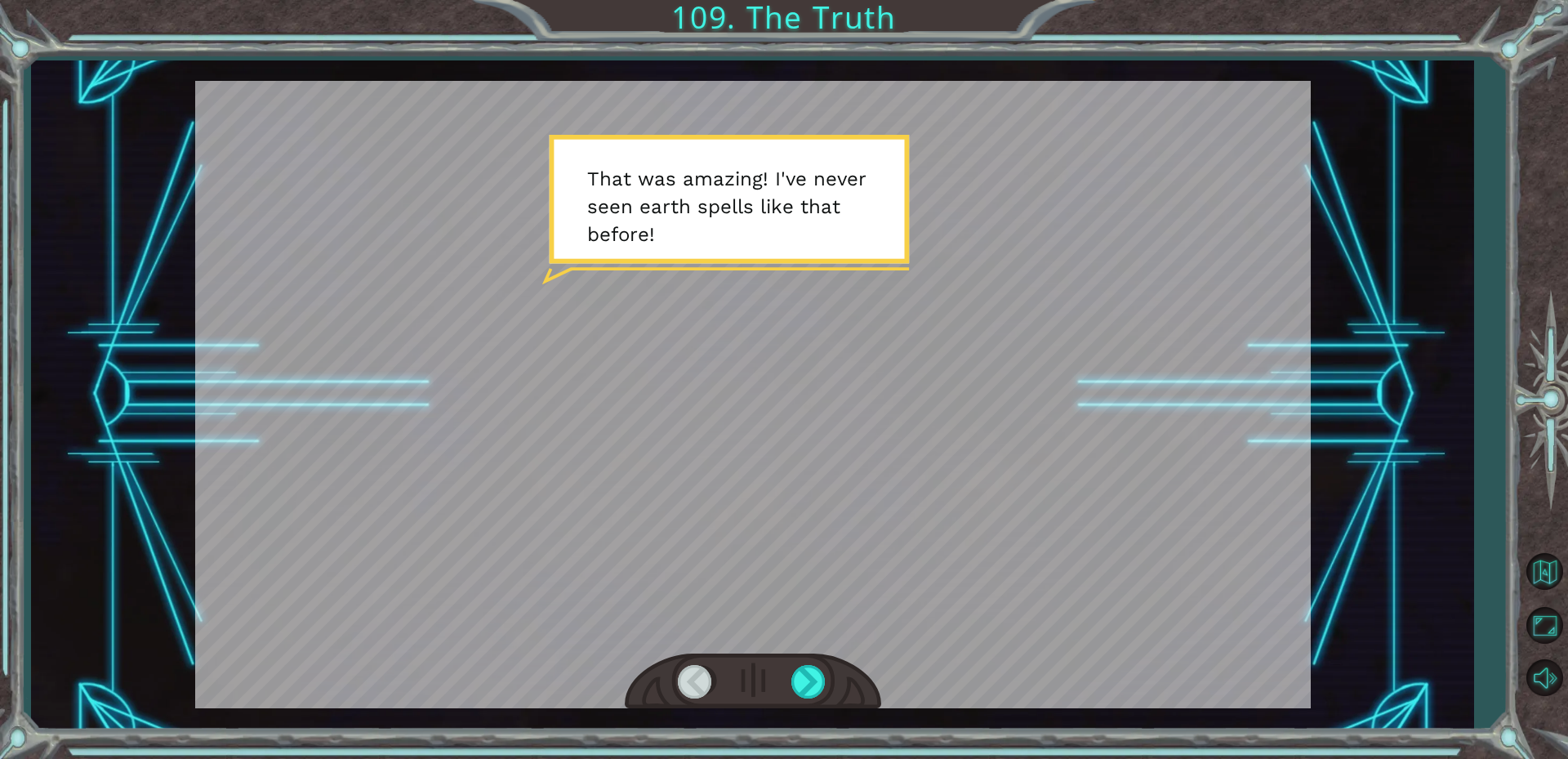click at bounding box center [696, 681] 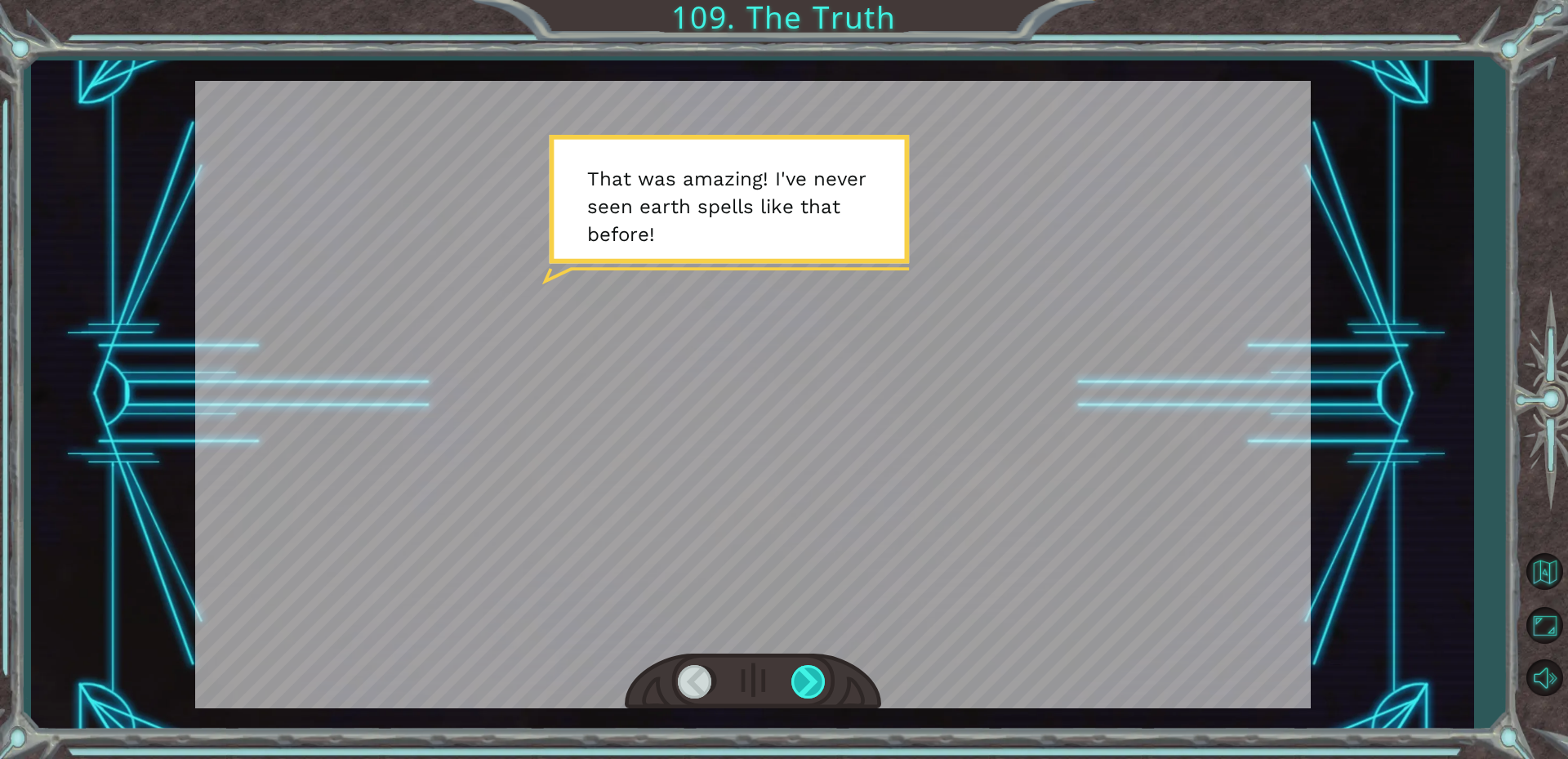 click at bounding box center (809, 681) 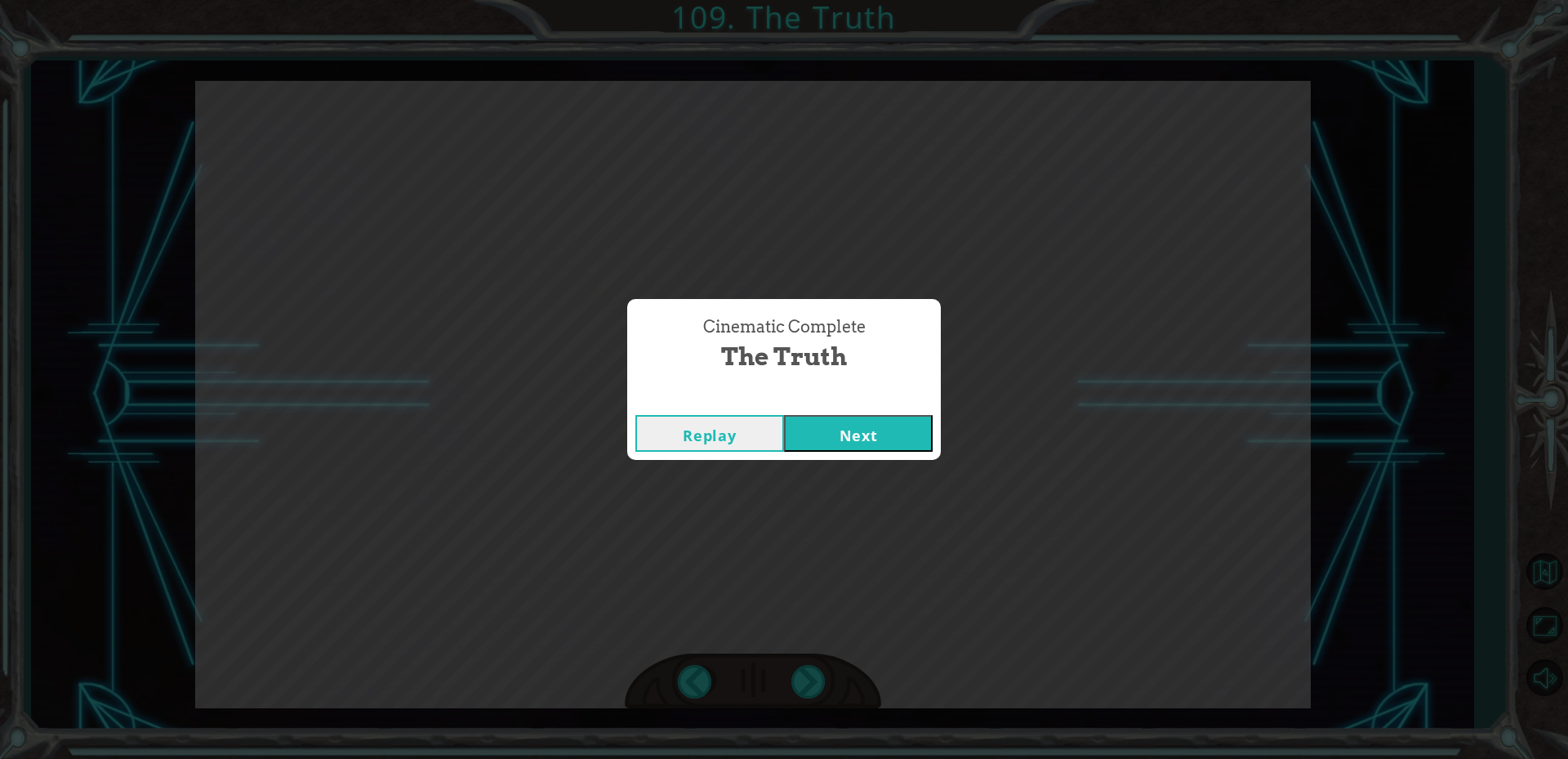 click on "Next" at bounding box center (858, 433) 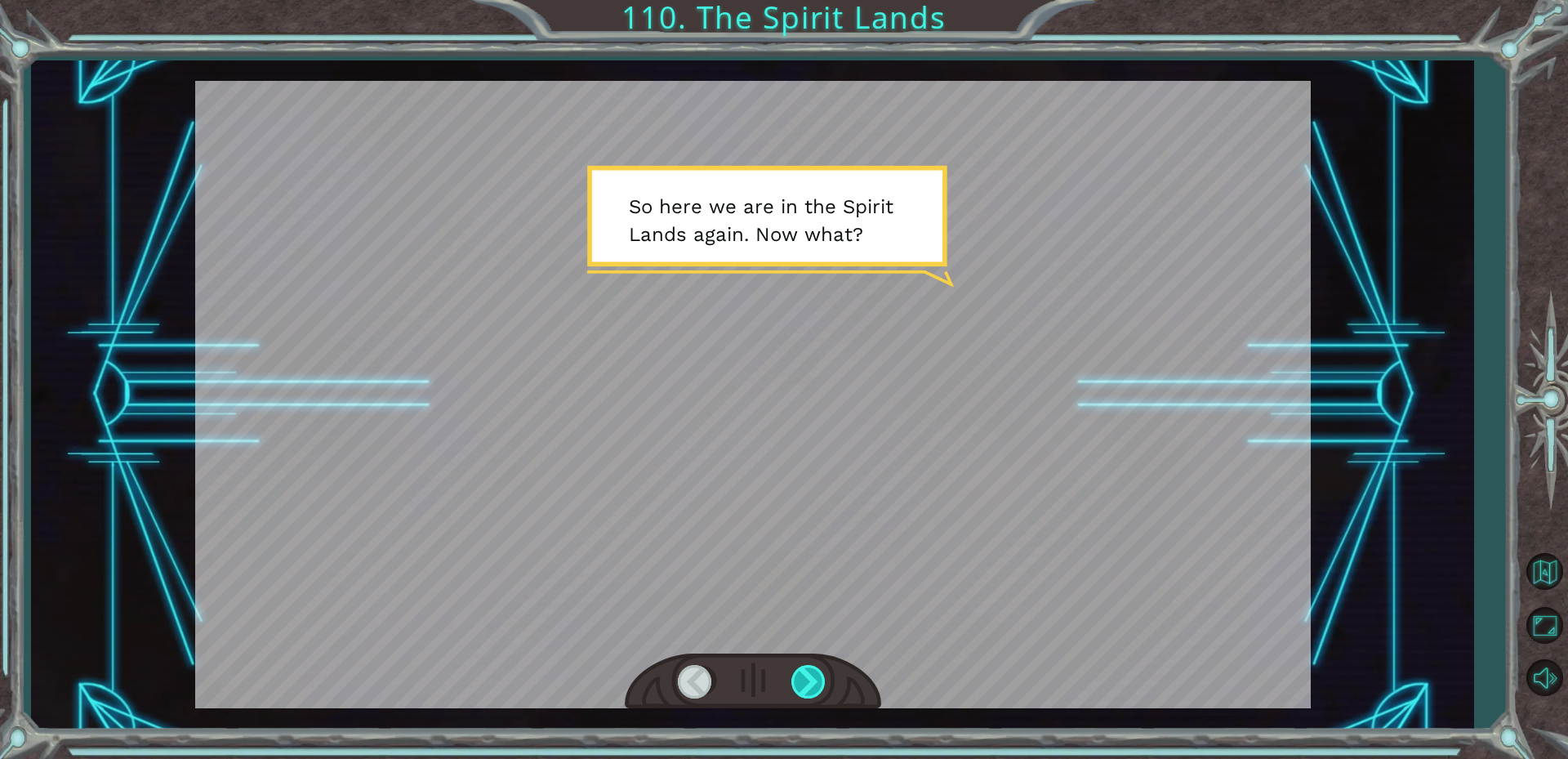 click at bounding box center (809, 681) 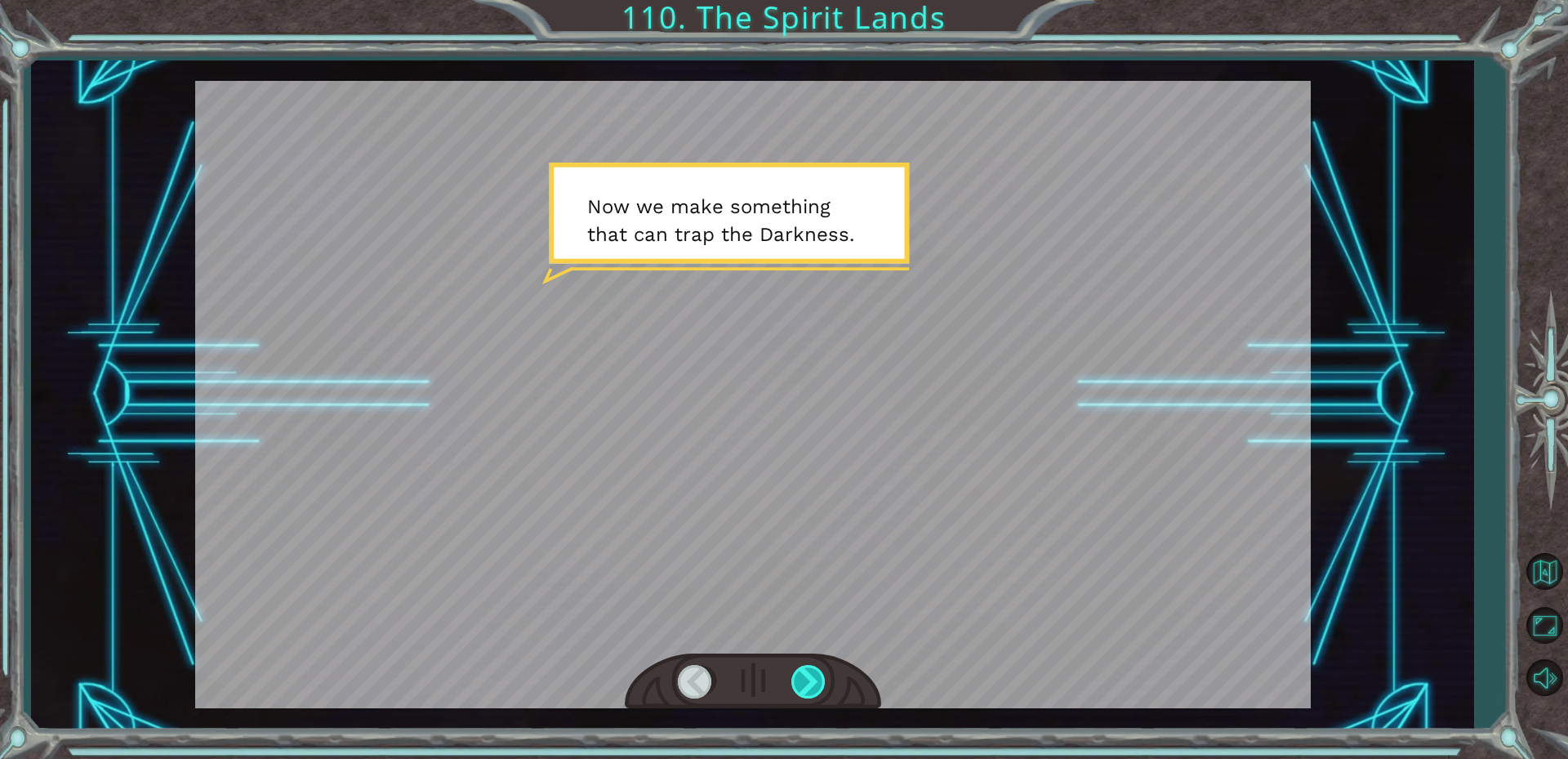 click at bounding box center [809, 681] 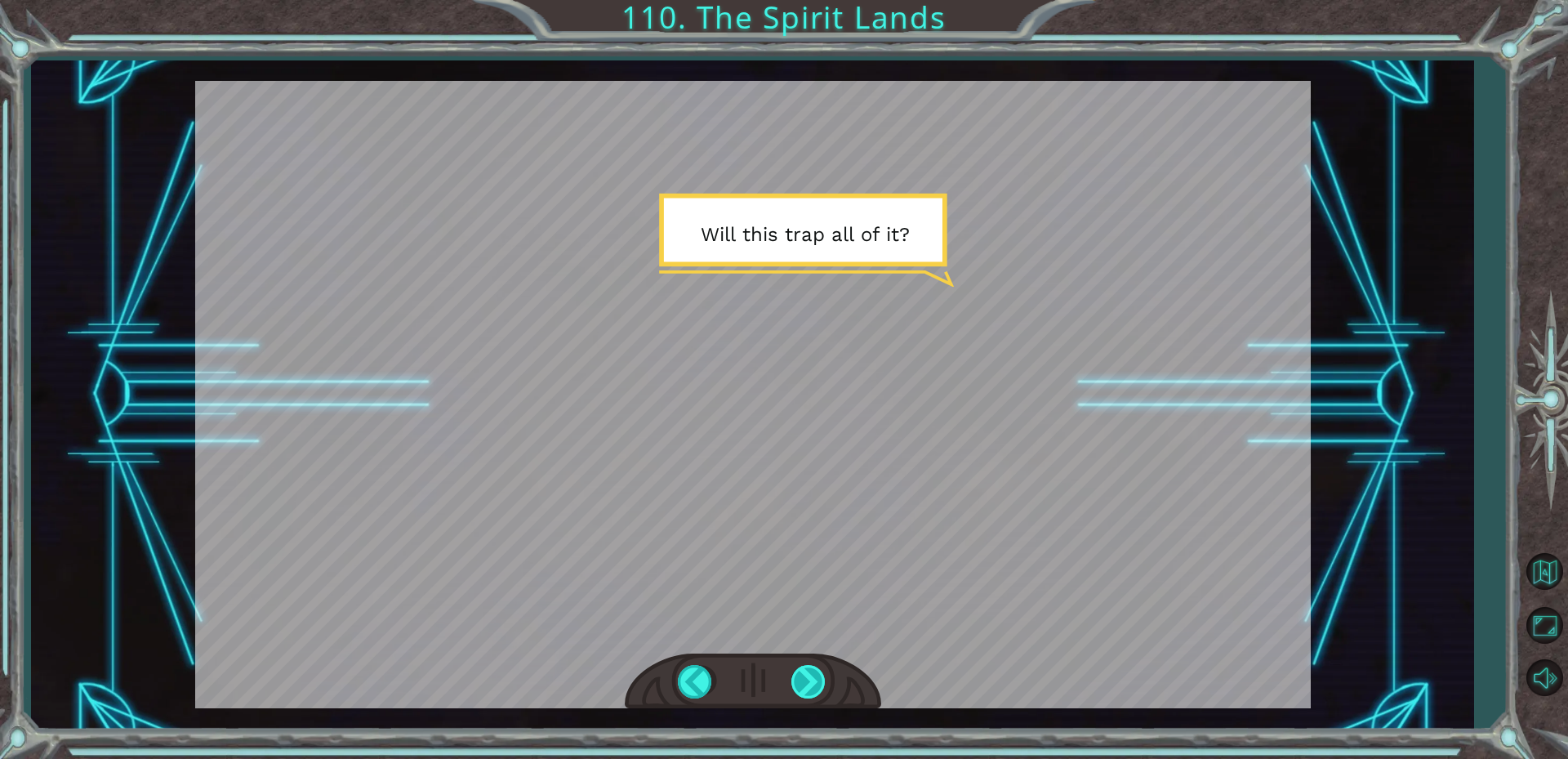 click at bounding box center [809, 681] 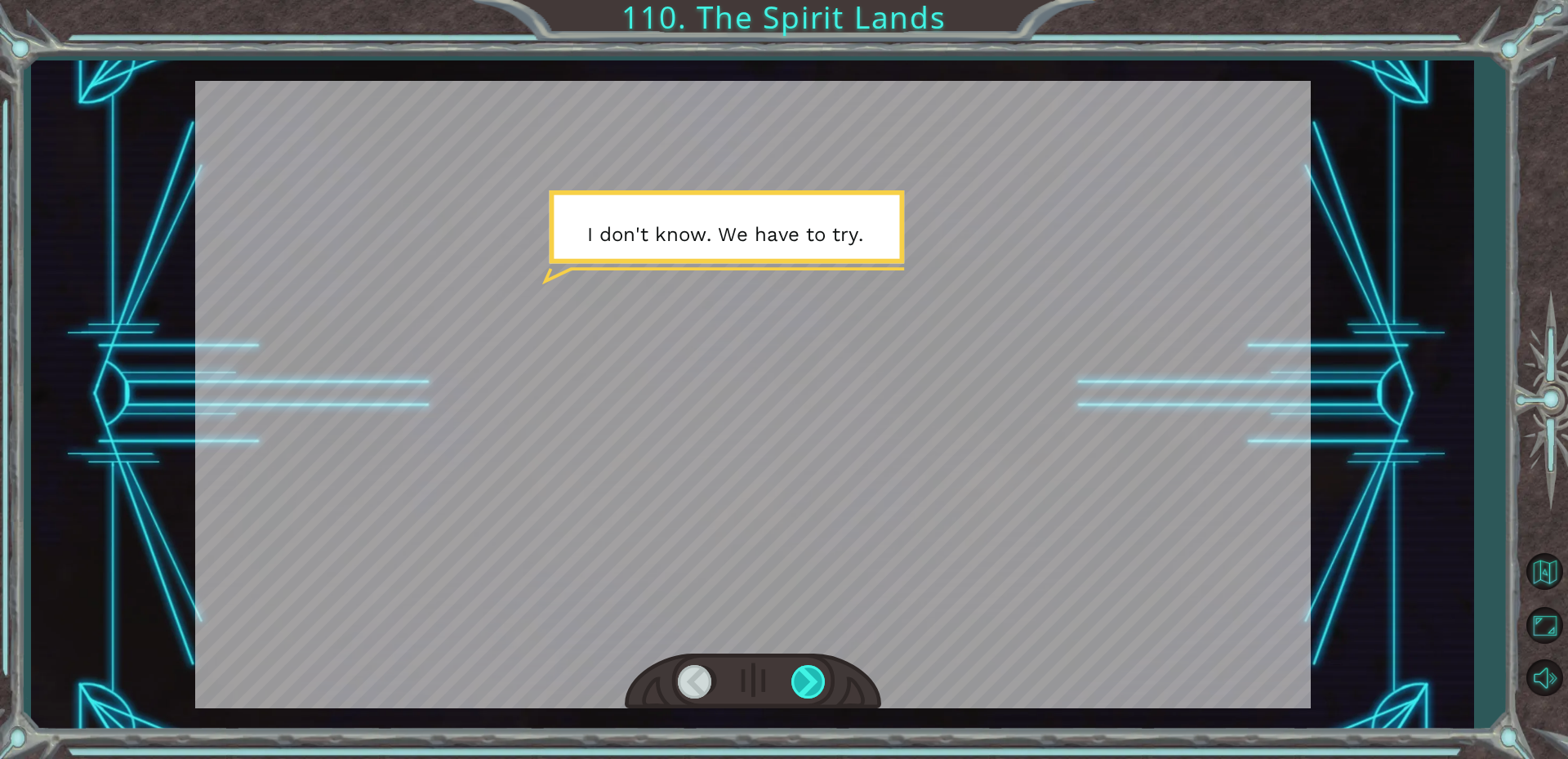 click at bounding box center (809, 681) 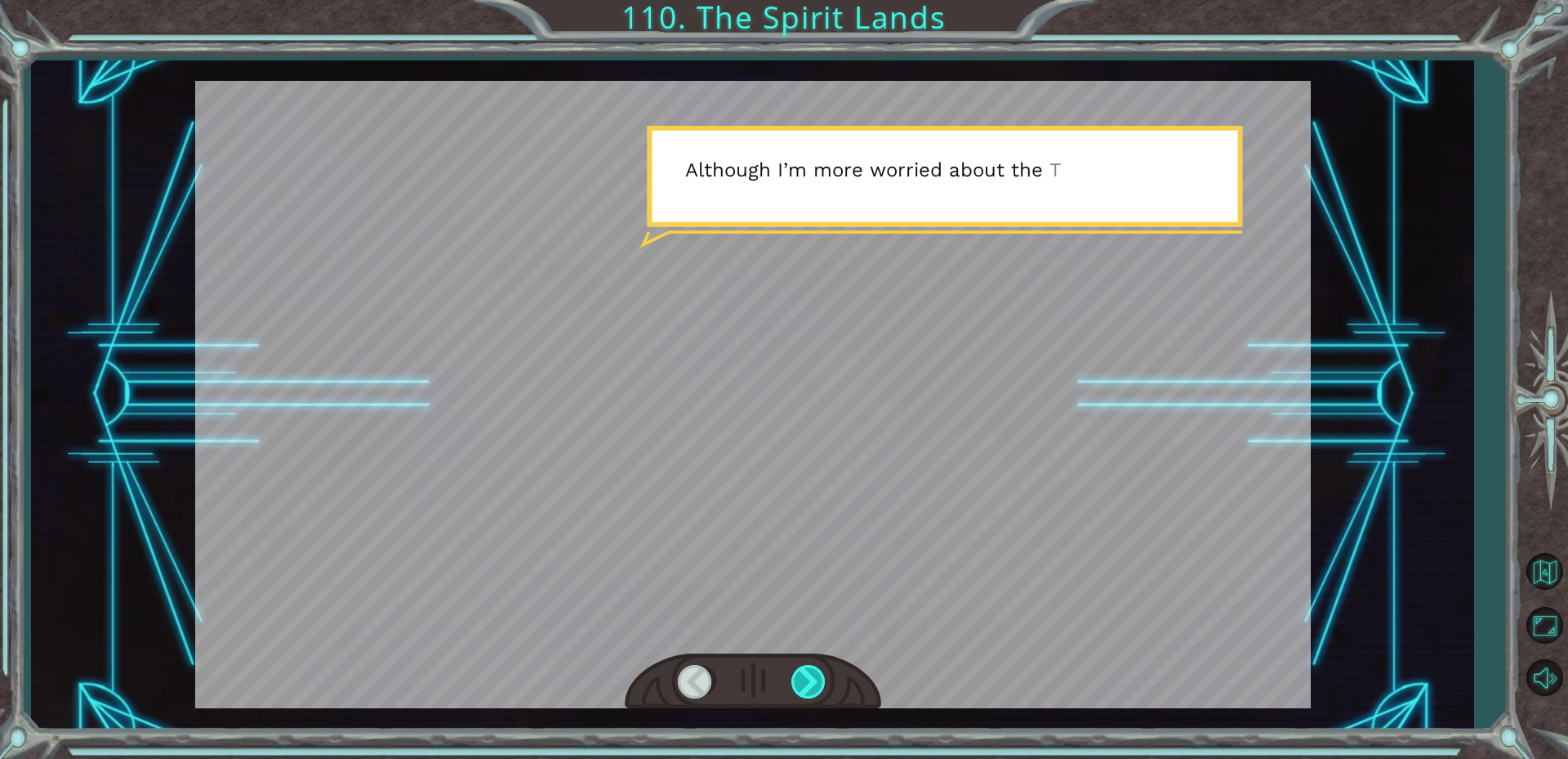 click at bounding box center [809, 681] 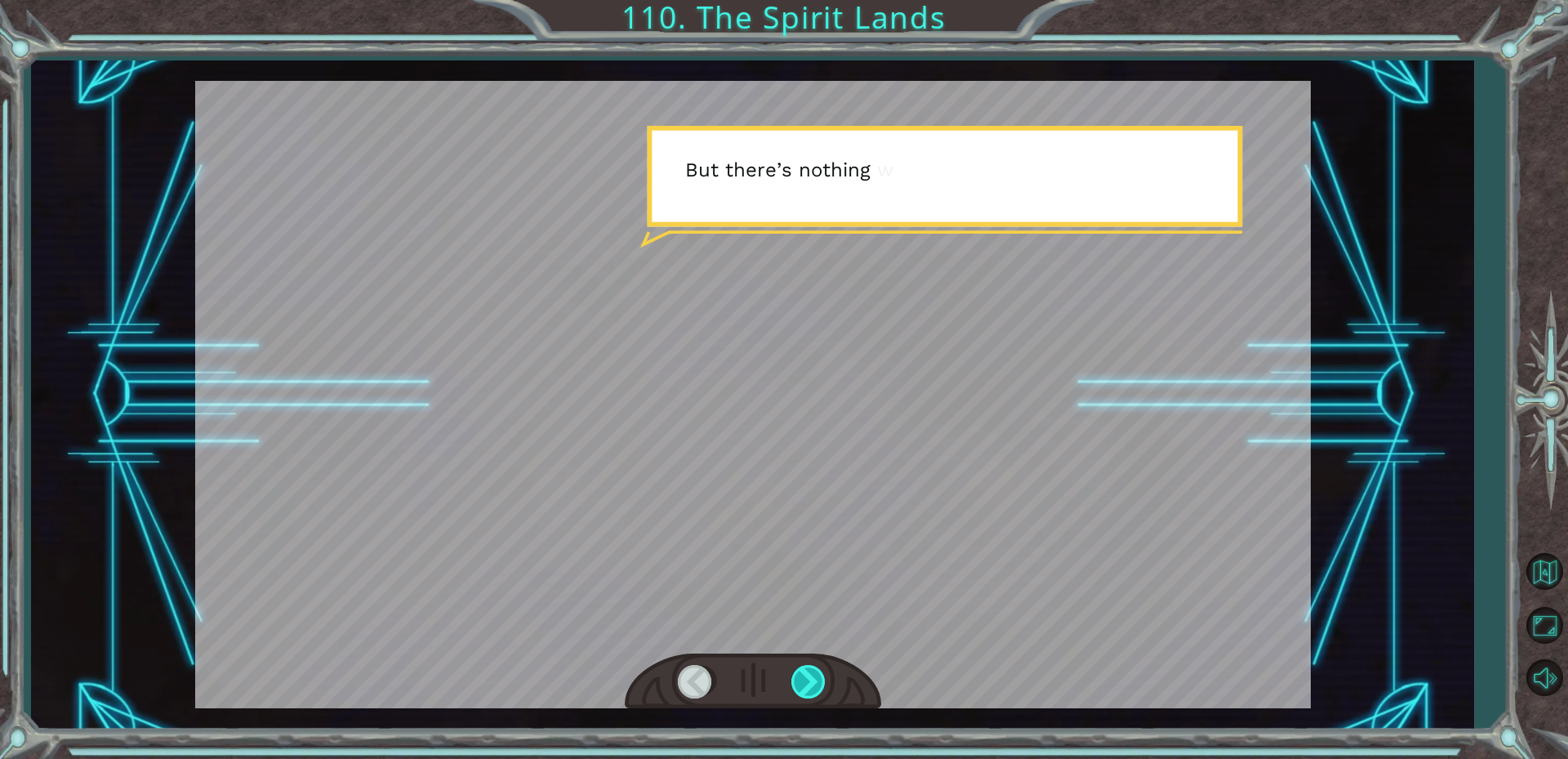 click at bounding box center (809, 681) 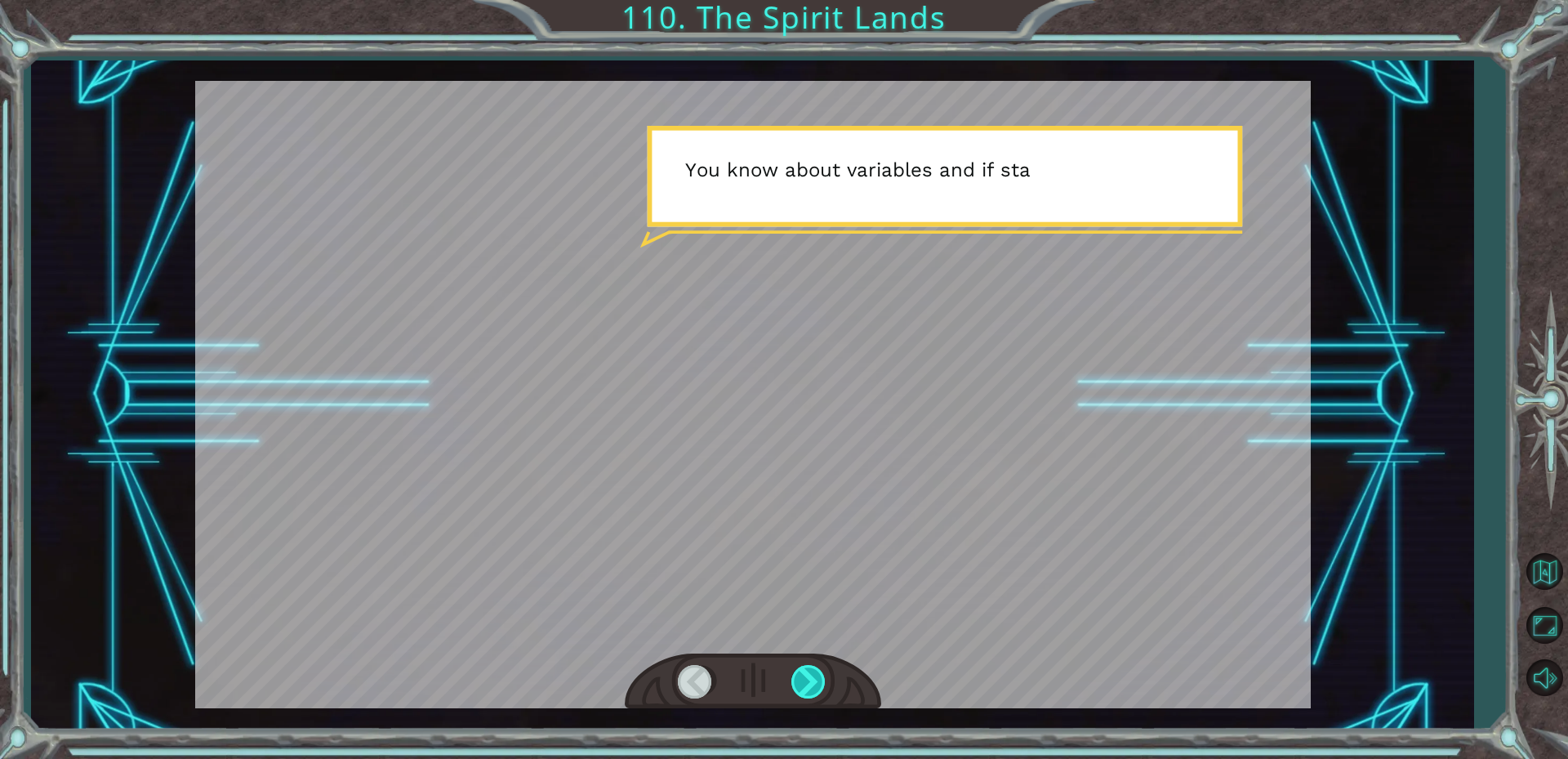 click at bounding box center (809, 681) 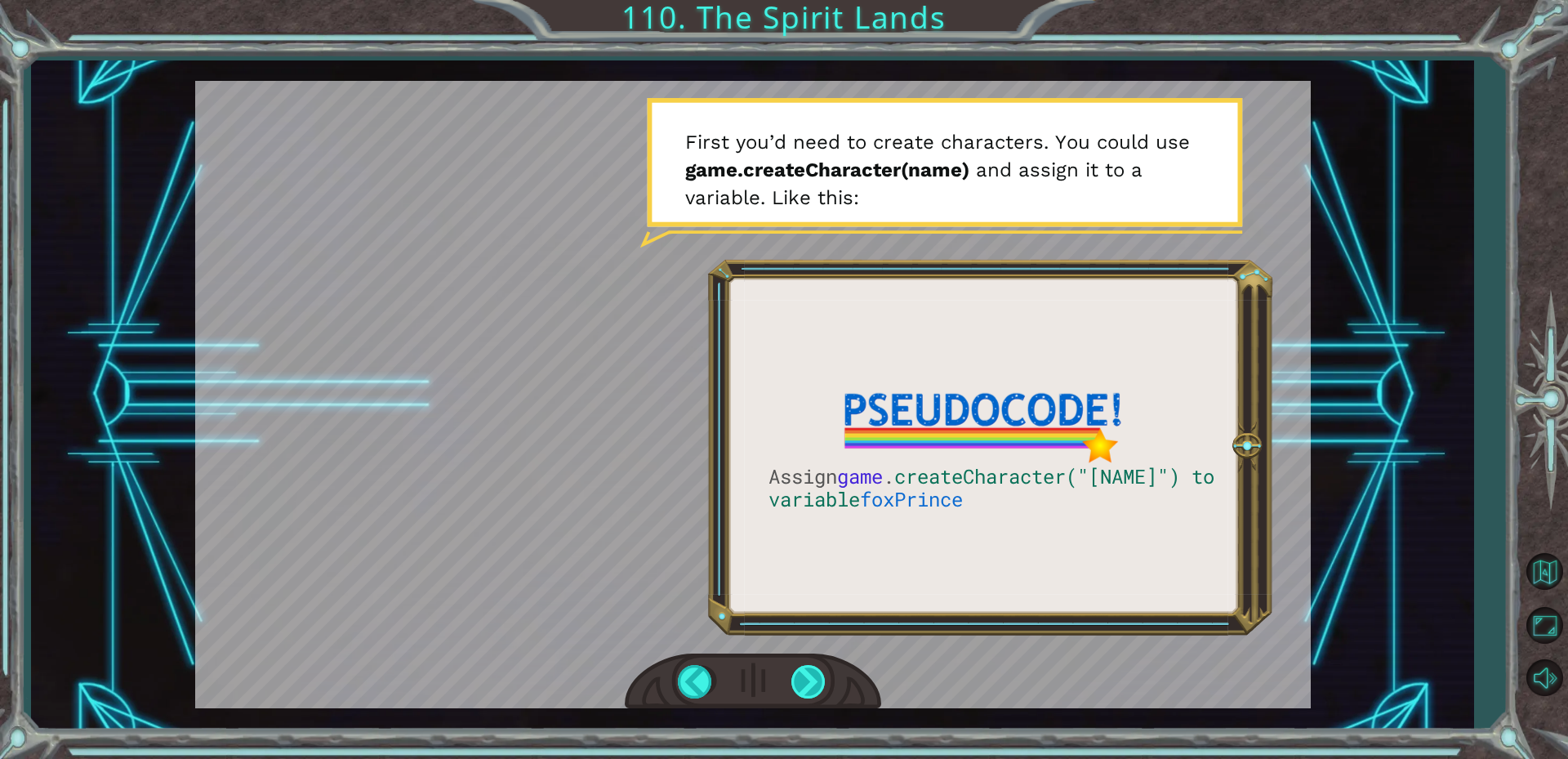 click at bounding box center (809, 681) 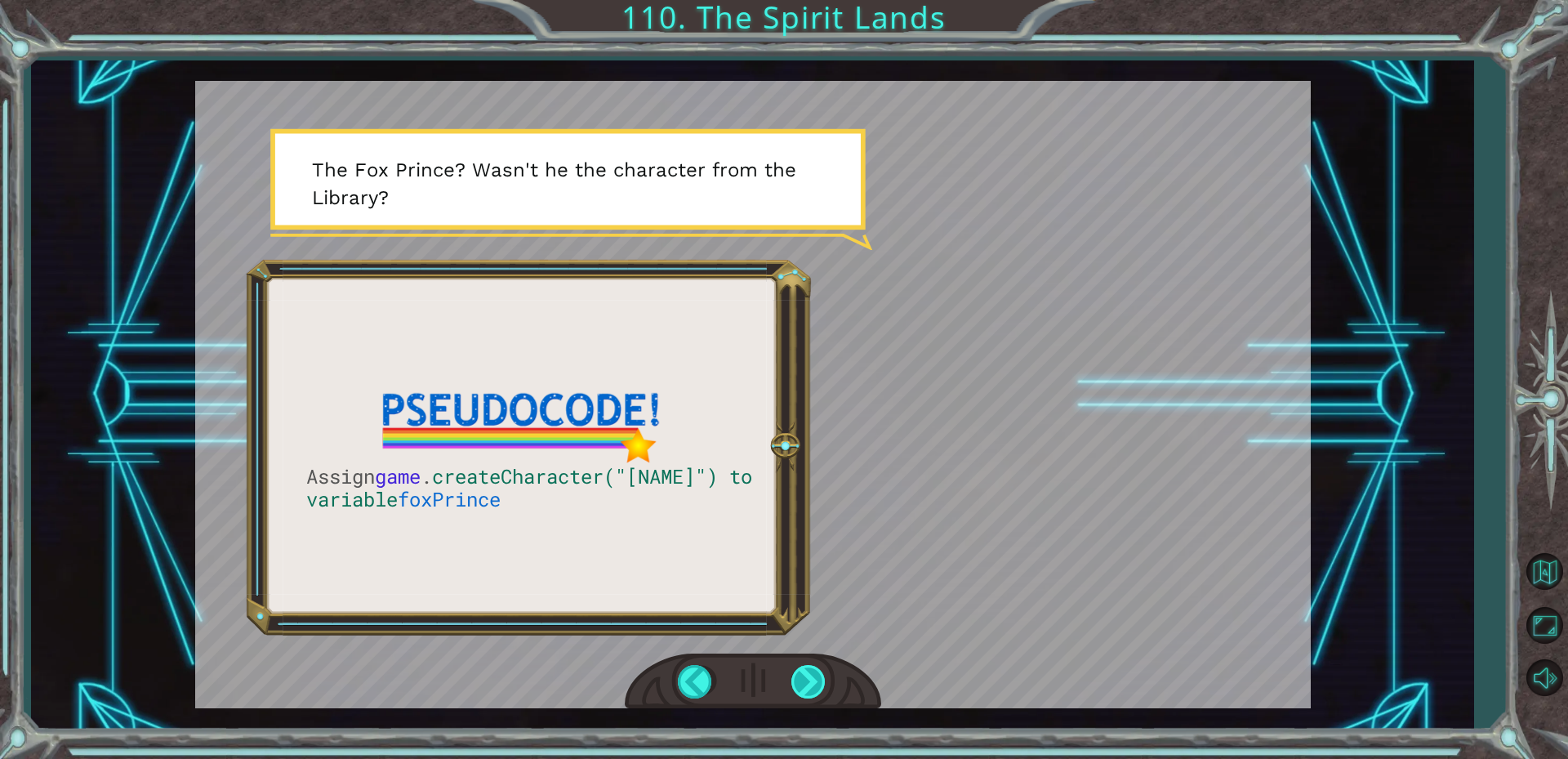 click at bounding box center [809, 681] 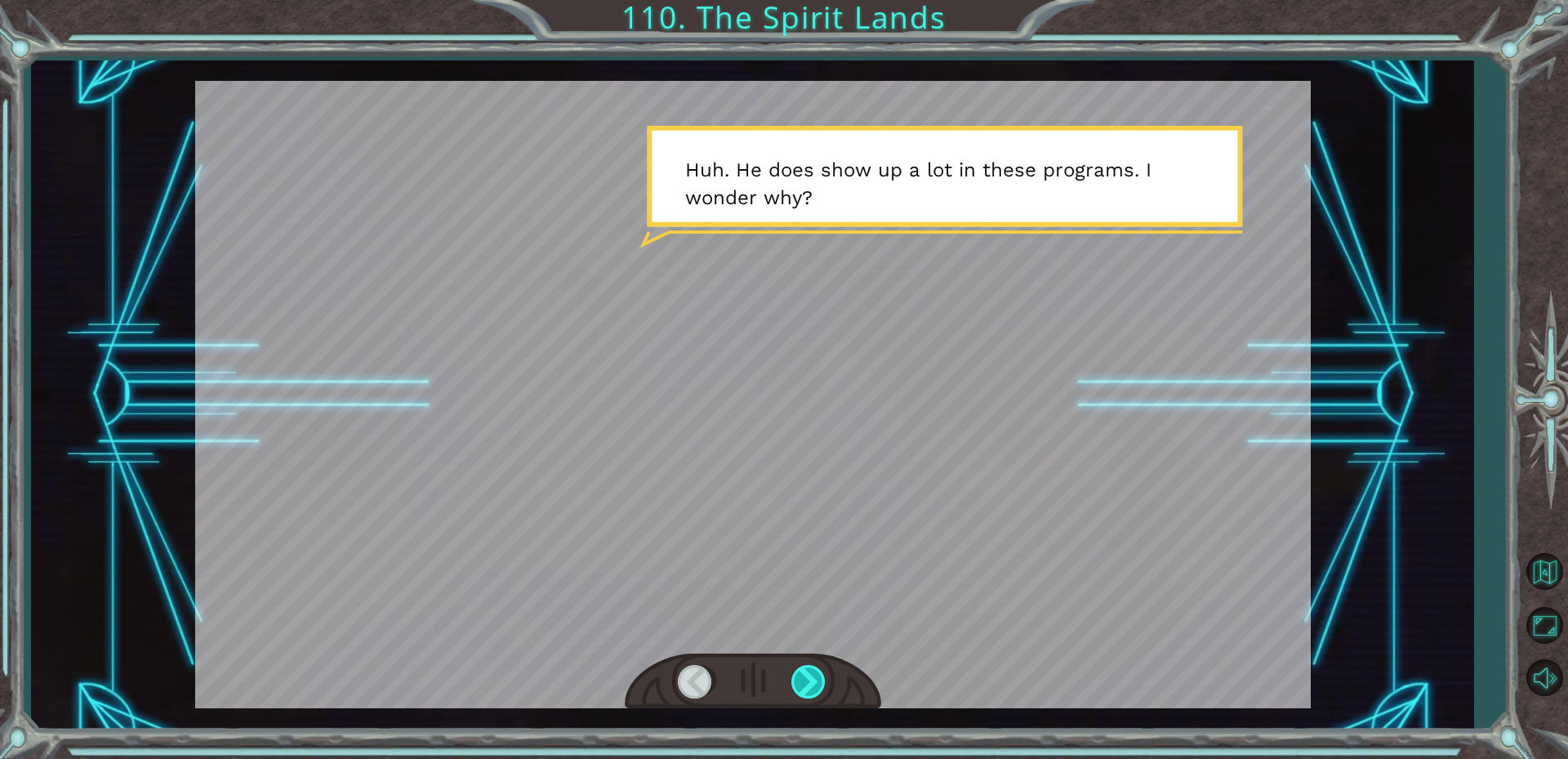 click at bounding box center [809, 681] 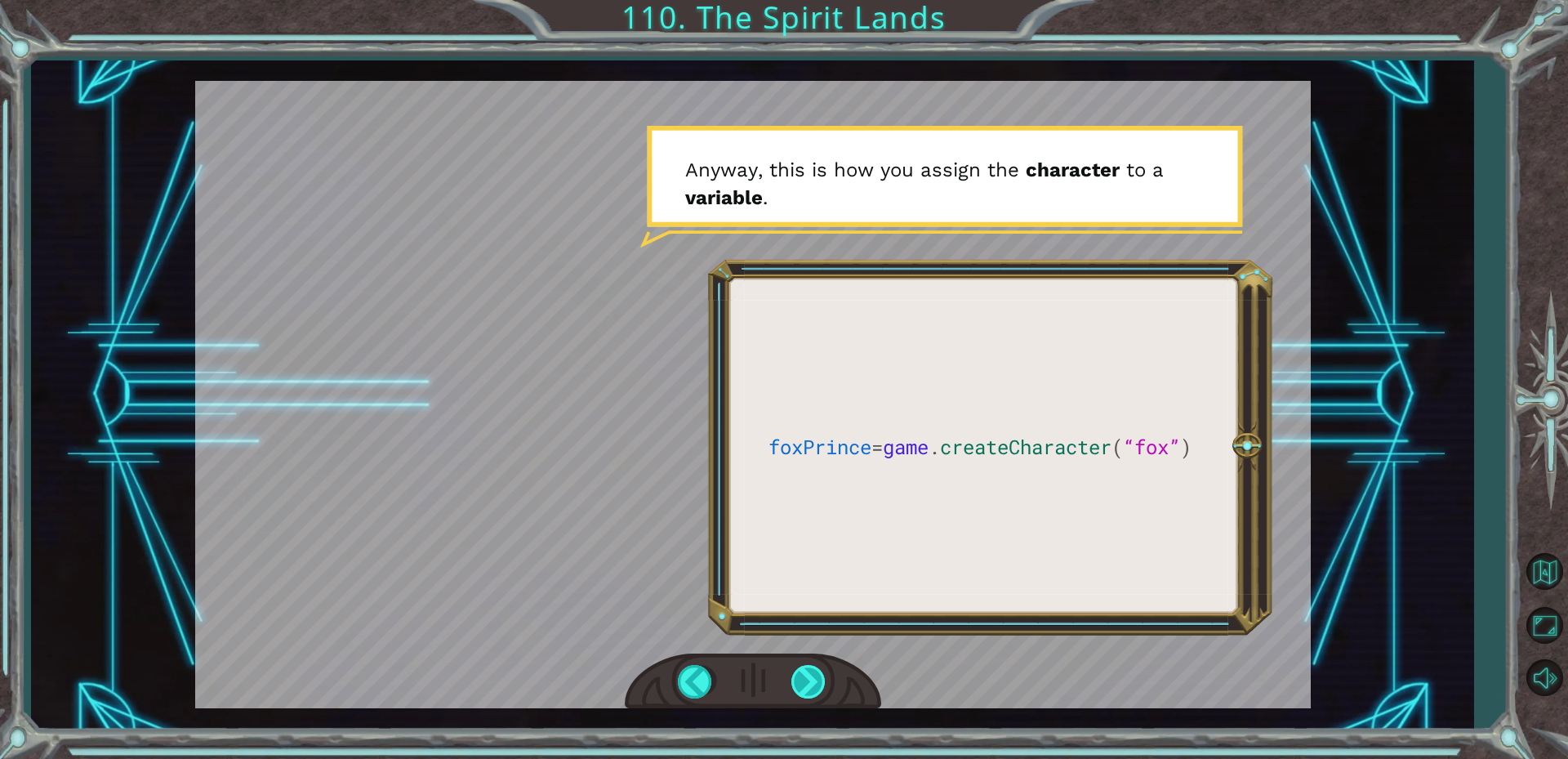 click at bounding box center (809, 681) 